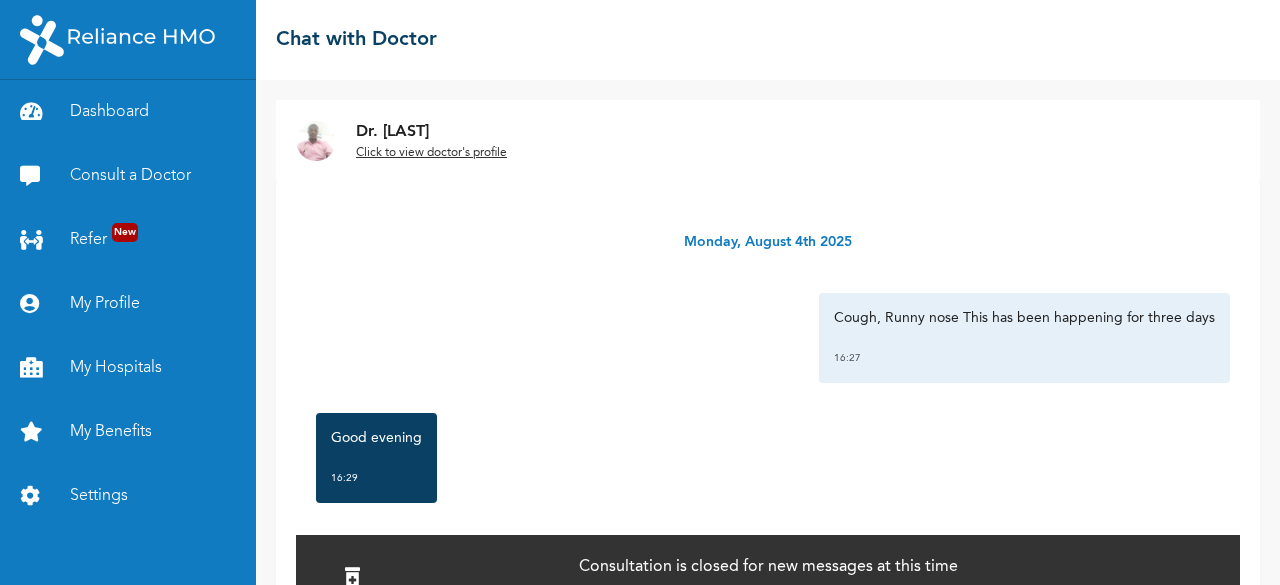 scroll, scrollTop: 0, scrollLeft: 0, axis: both 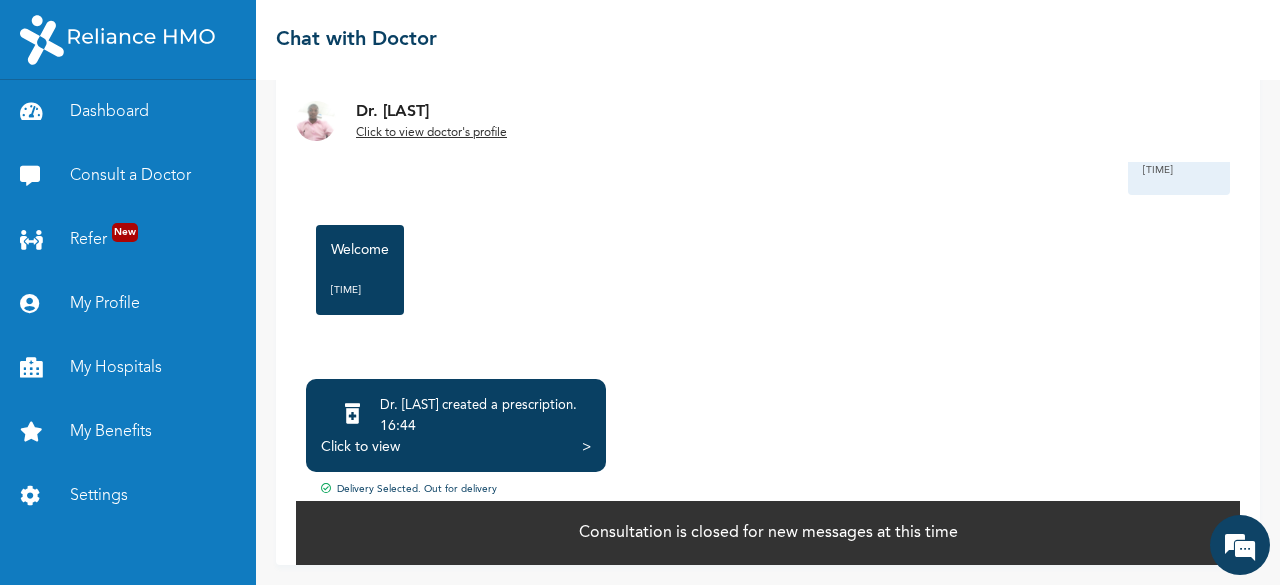 click on "Click to view >" at bounding box center (456, 447) 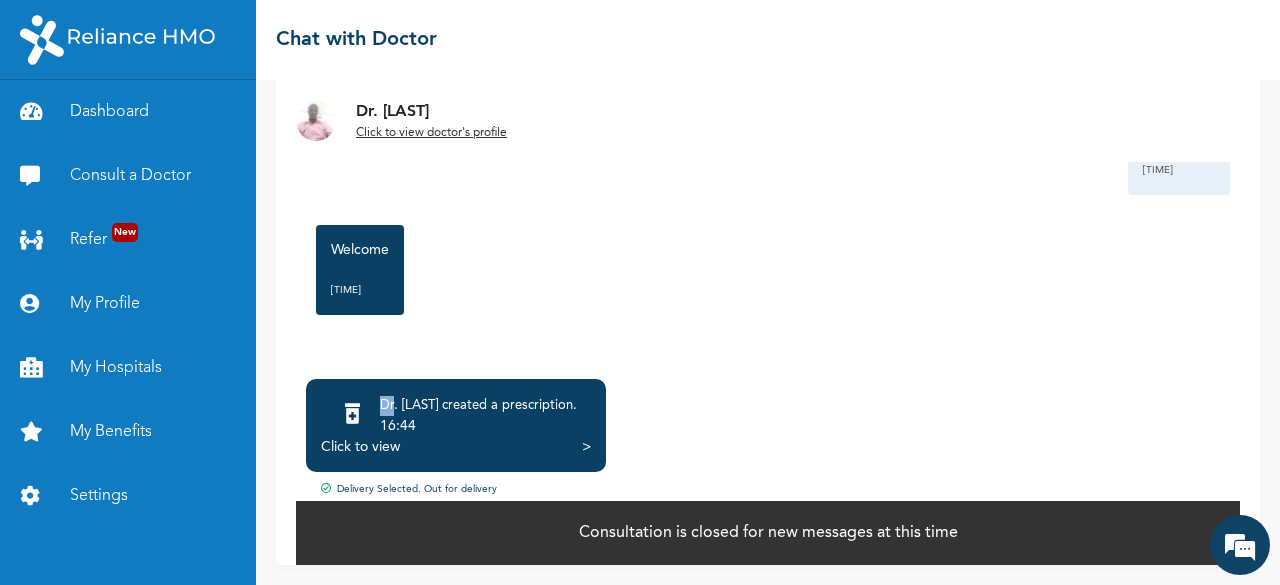 click on "Dr. [LAST_NAME] created a prescription . [TIME] Click to view >" at bounding box center (456, 425) 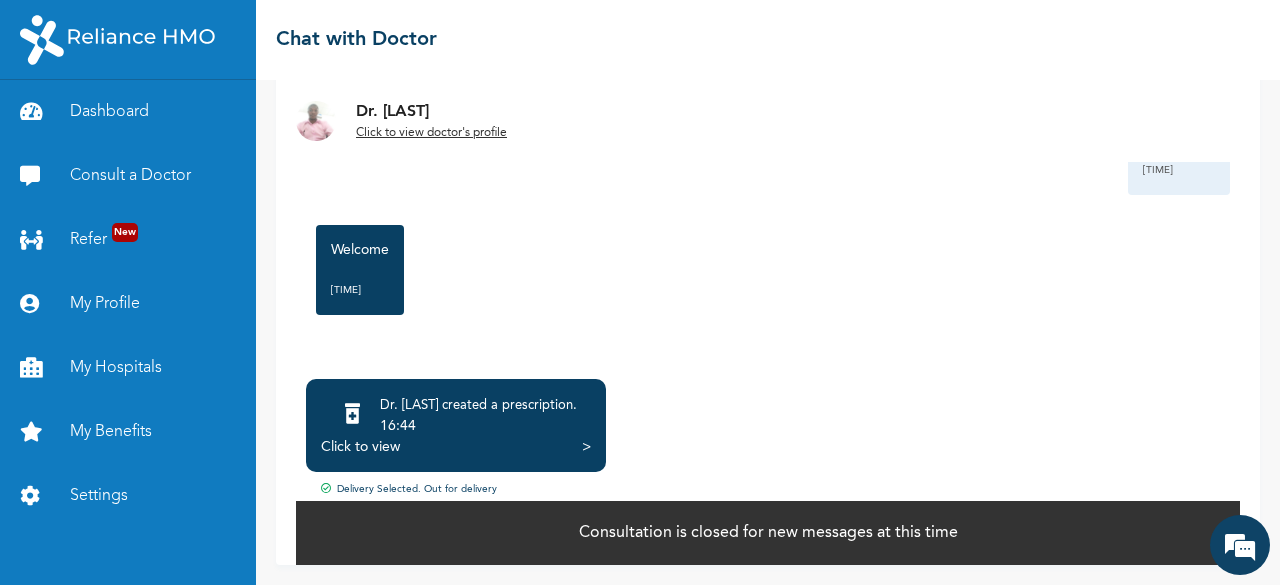click on "Click to view" at bounding box center (360, 447) 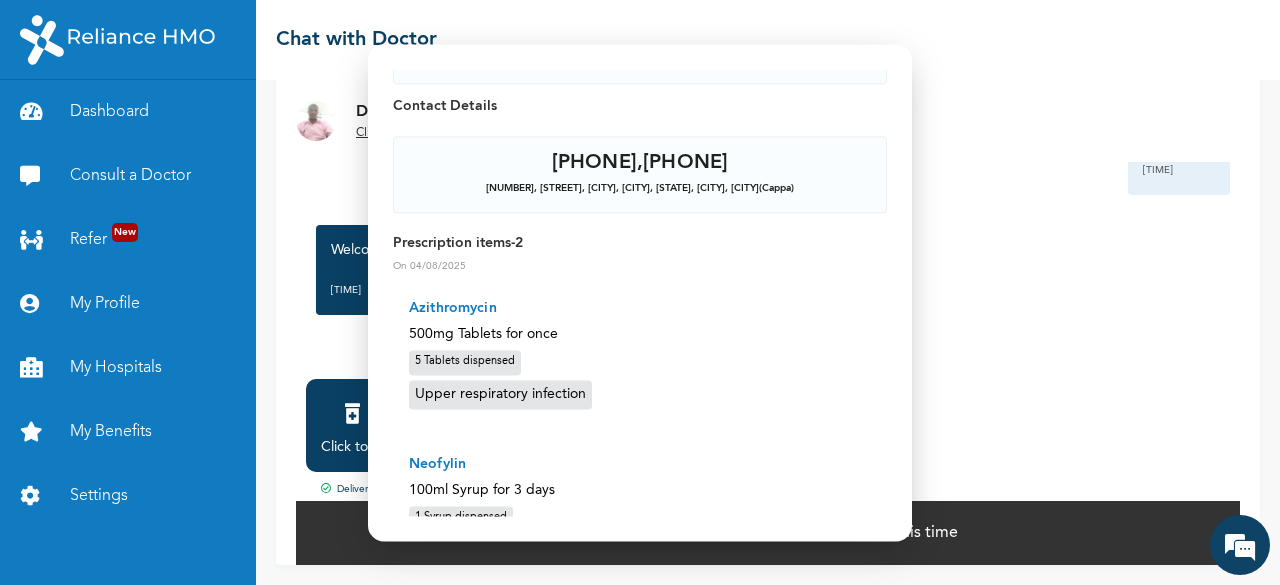 scroll, scrollTop: 156, scrollLeft: 0, axis: vertical 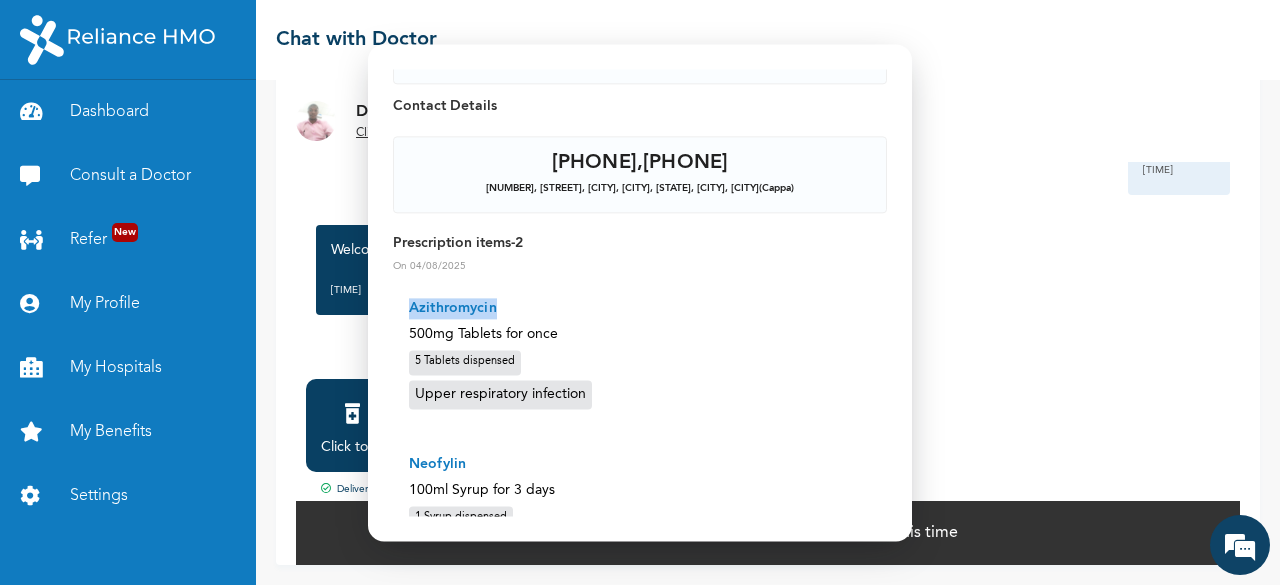 drag, startPoint x: 488, startPoint y: 306, endPoint x: 388, endPoint y: 309, distance: 100.04499 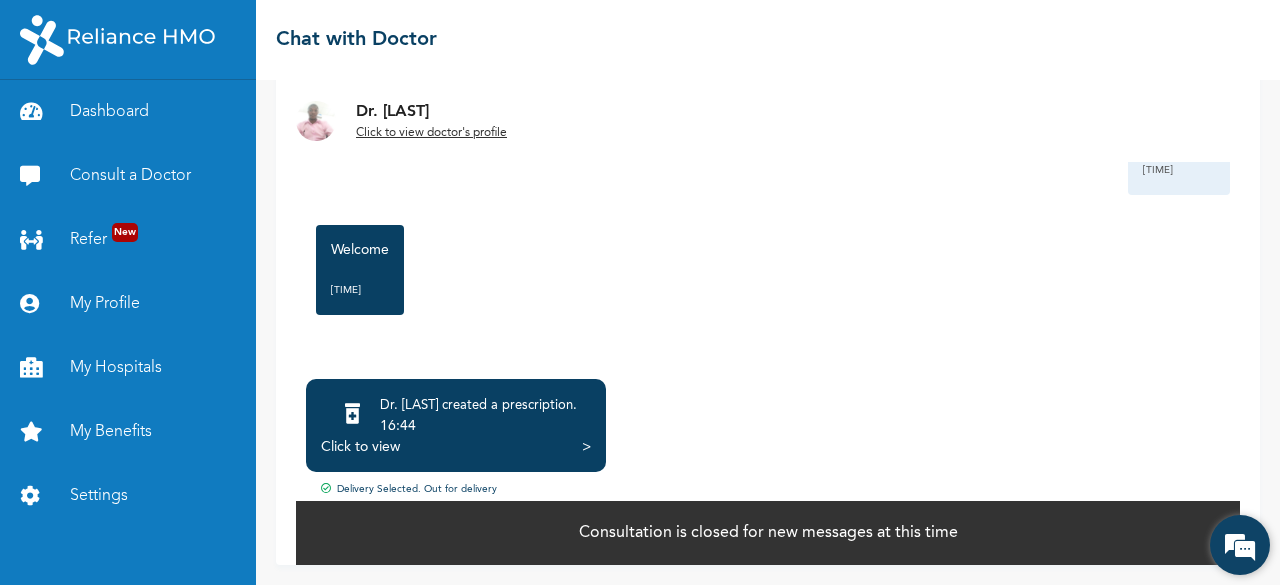 click at bounding box center [1240, 545] 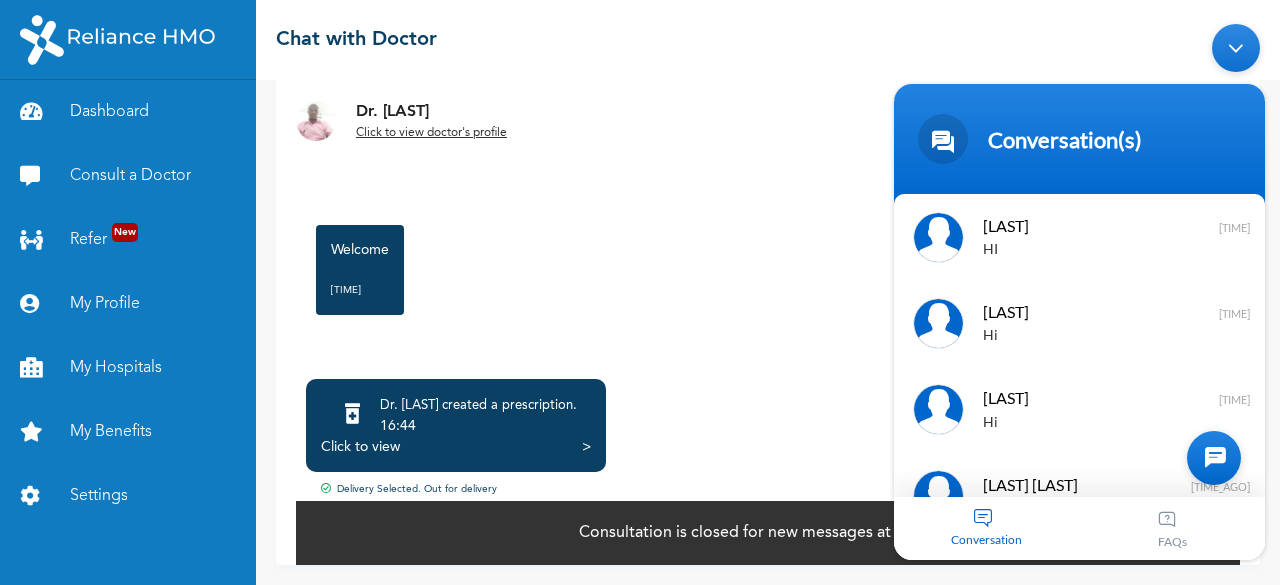 click on "Conversation" at bounding box center (987, 528) 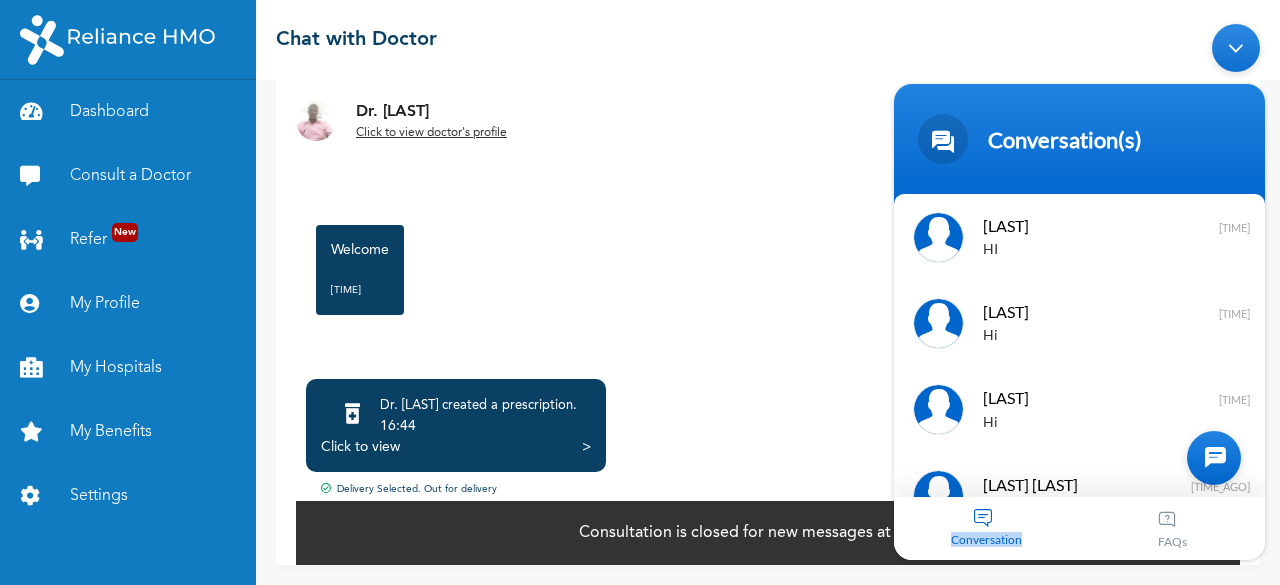 click on "Conversation" at bounding box center [987, 528] 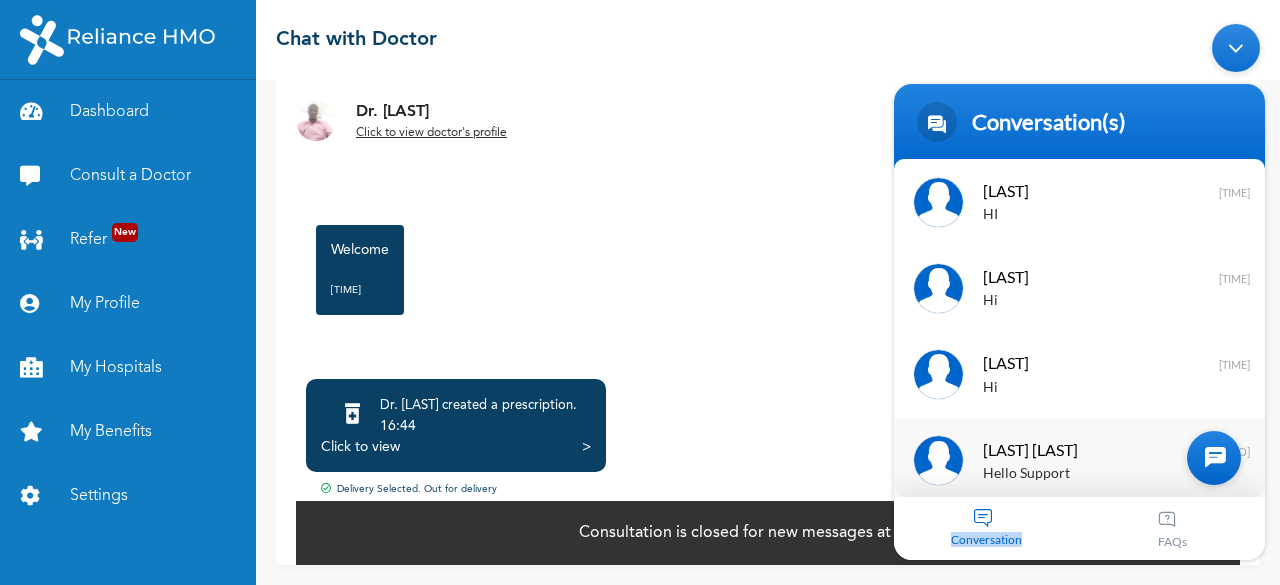 scroll, scrollTop: 695, scrollLeft: 0, axis: vertical 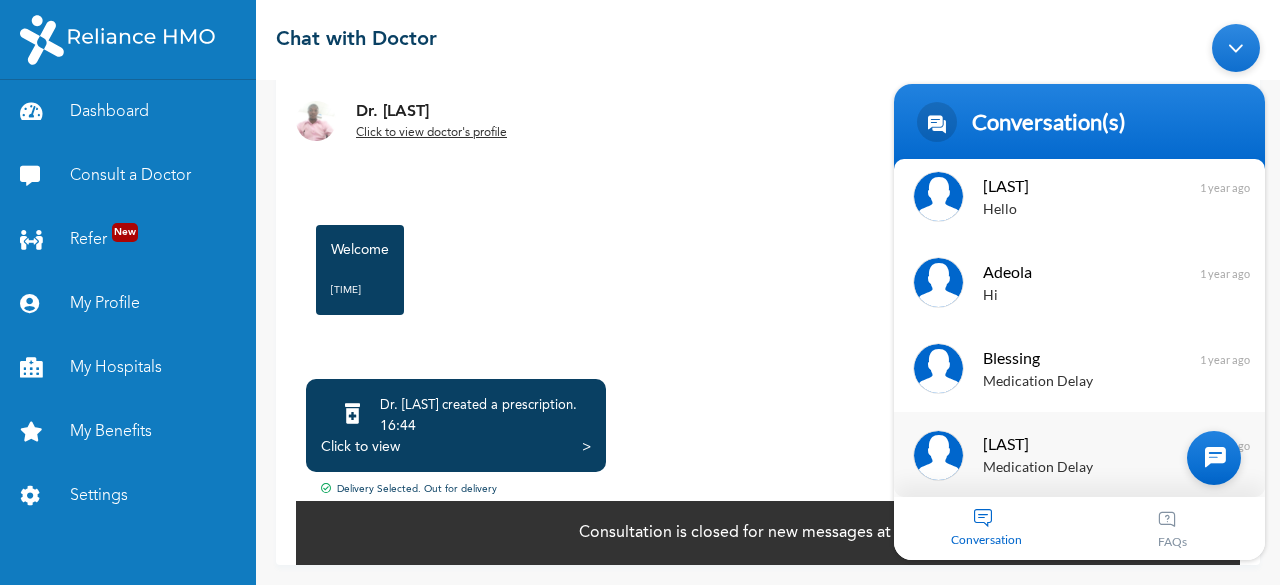 click on "Medication Delay" at bounding box center (1109, -480) 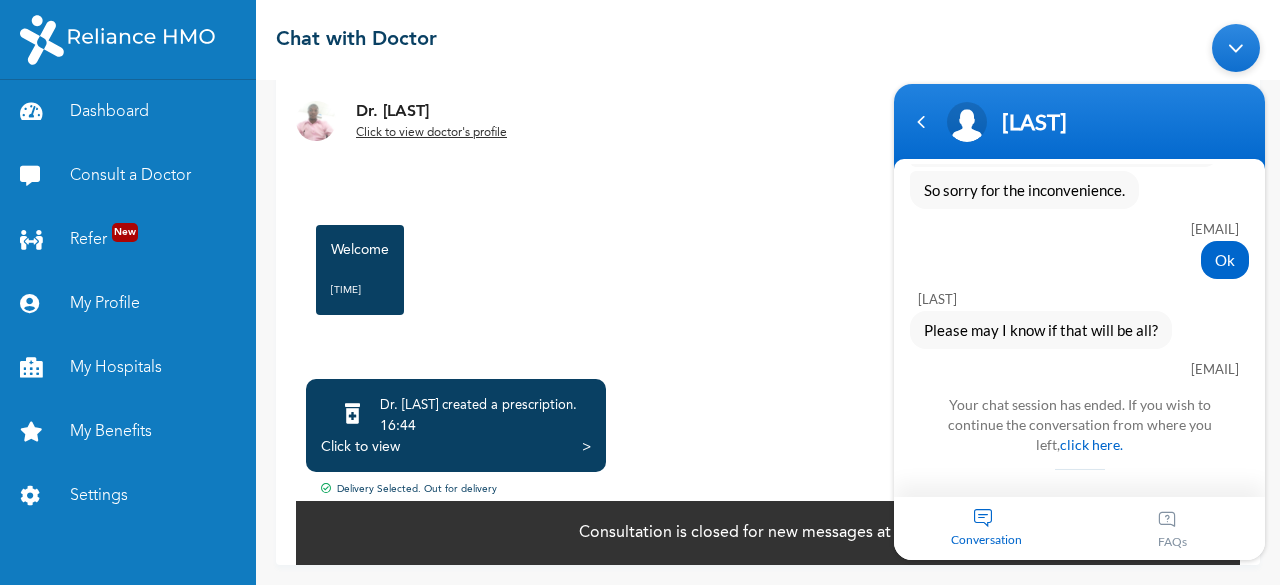 scroll, scrollTop: 2537, scrollLeft: 0, axis: vertical 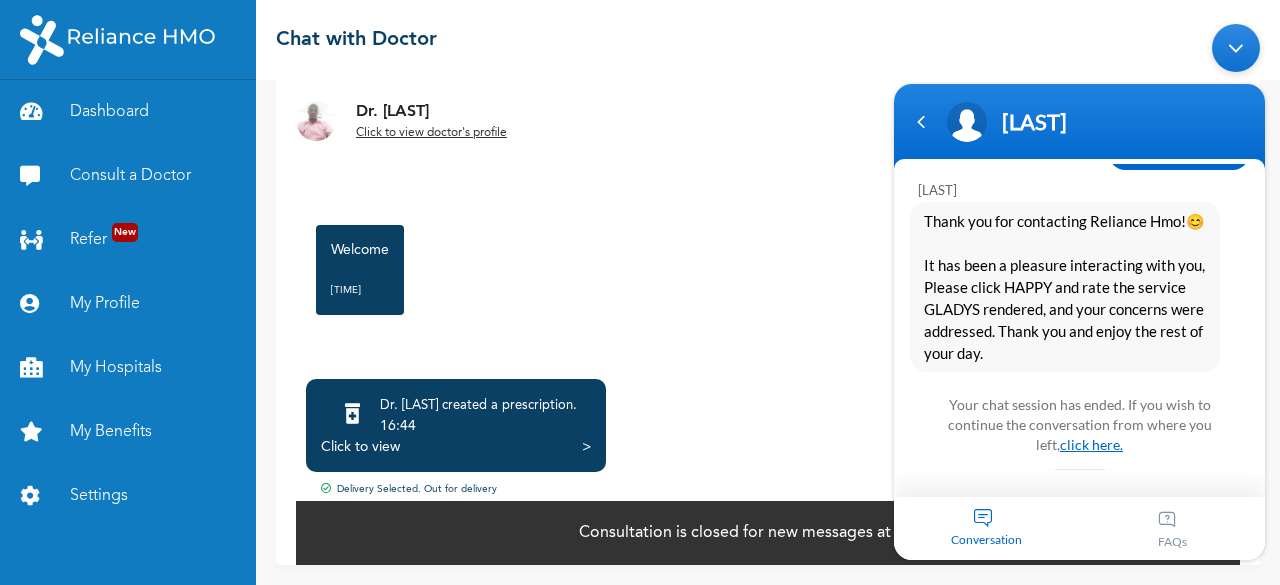 click on "click here." at bounding box center [1091, 444] 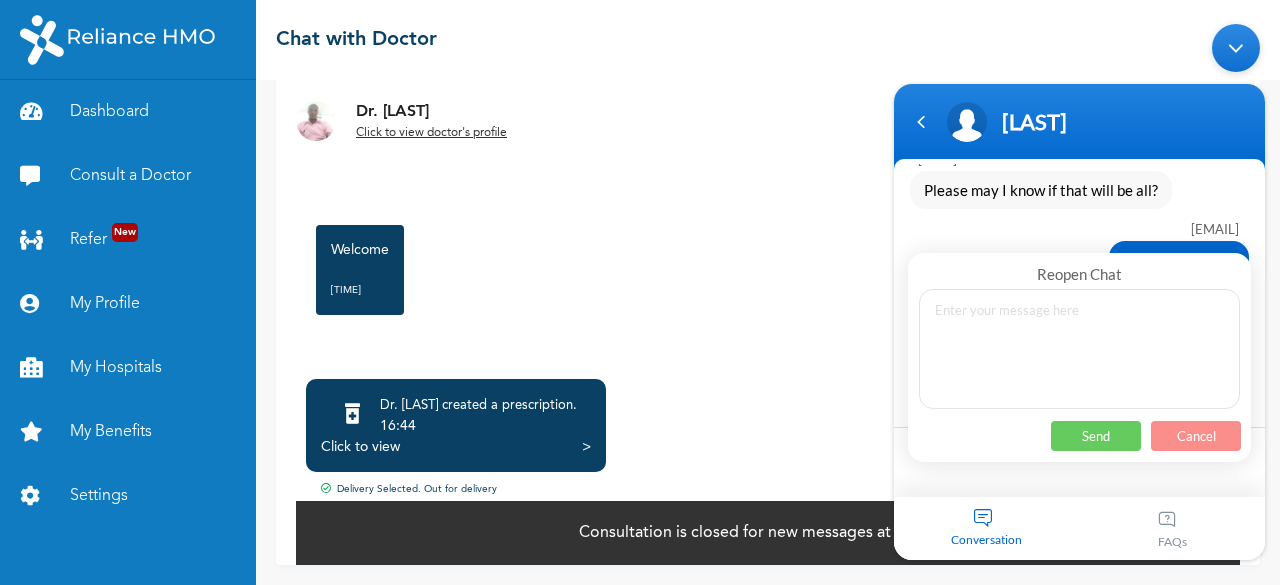 click on "Cancel" at bounding box center [1196, 436] 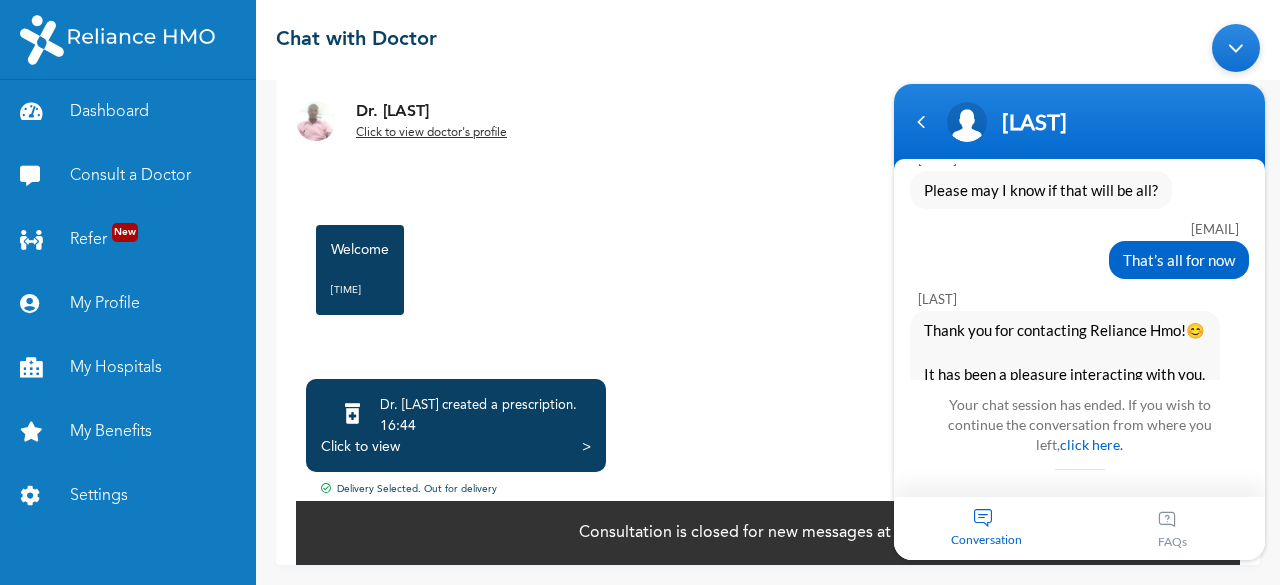 click on "Conversation" at bounding box center (987, 528) 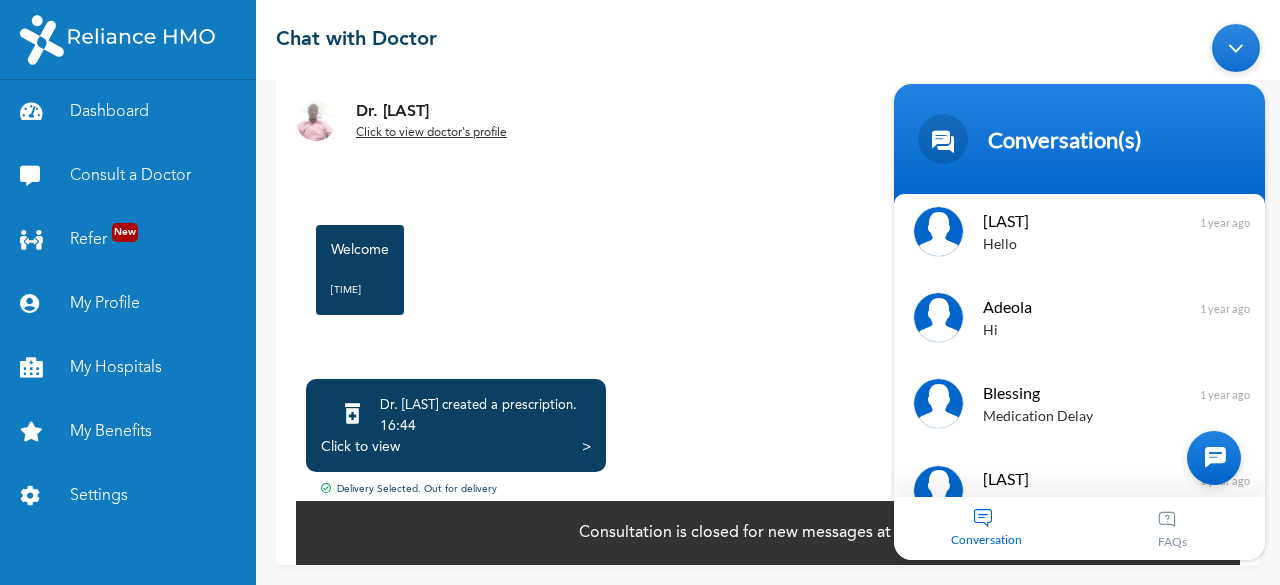 click at bounding box center [1214, 458] 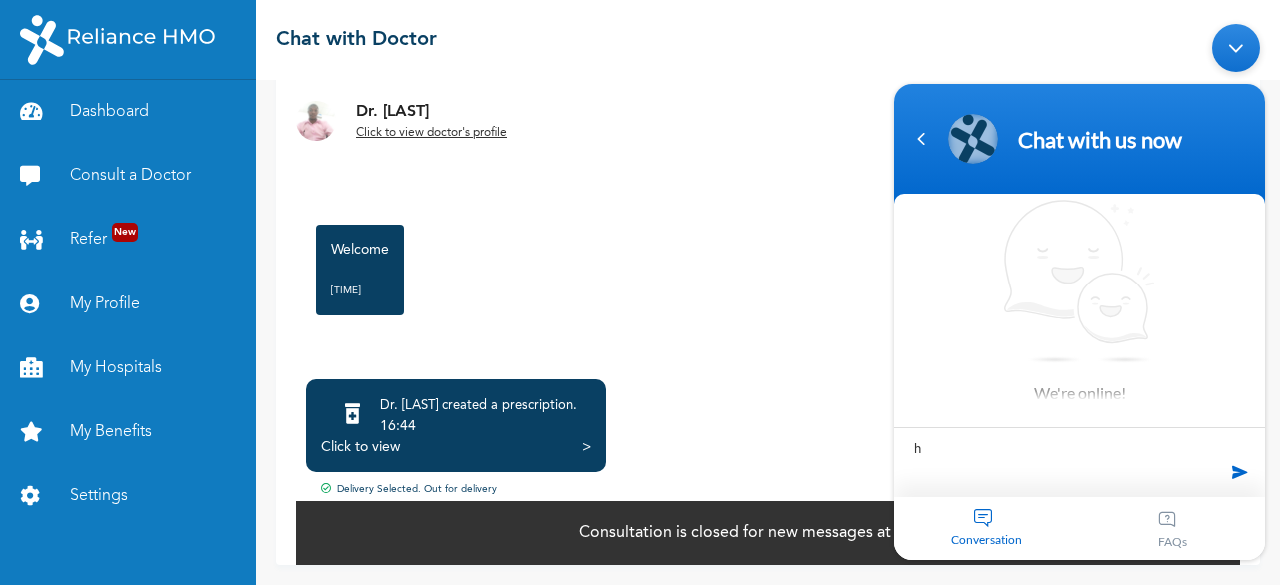 type on "hi" 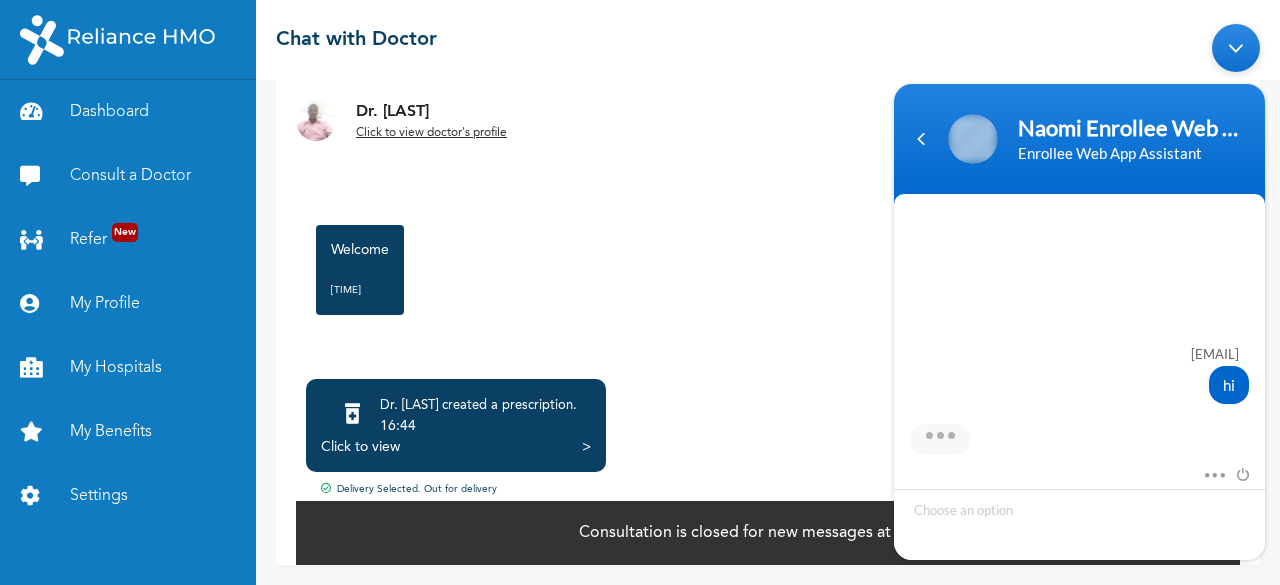 scroll, scrollTop: 316, scrollLeft: 0, axis: vertical 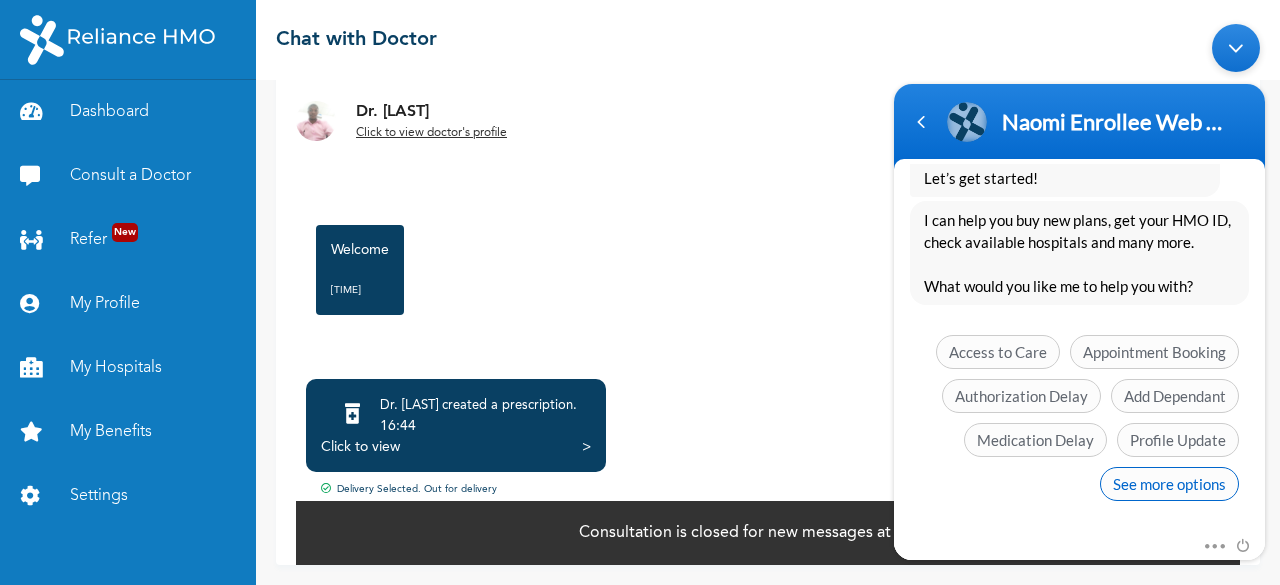 click on "See more options" at bounding box center (1169, 484) 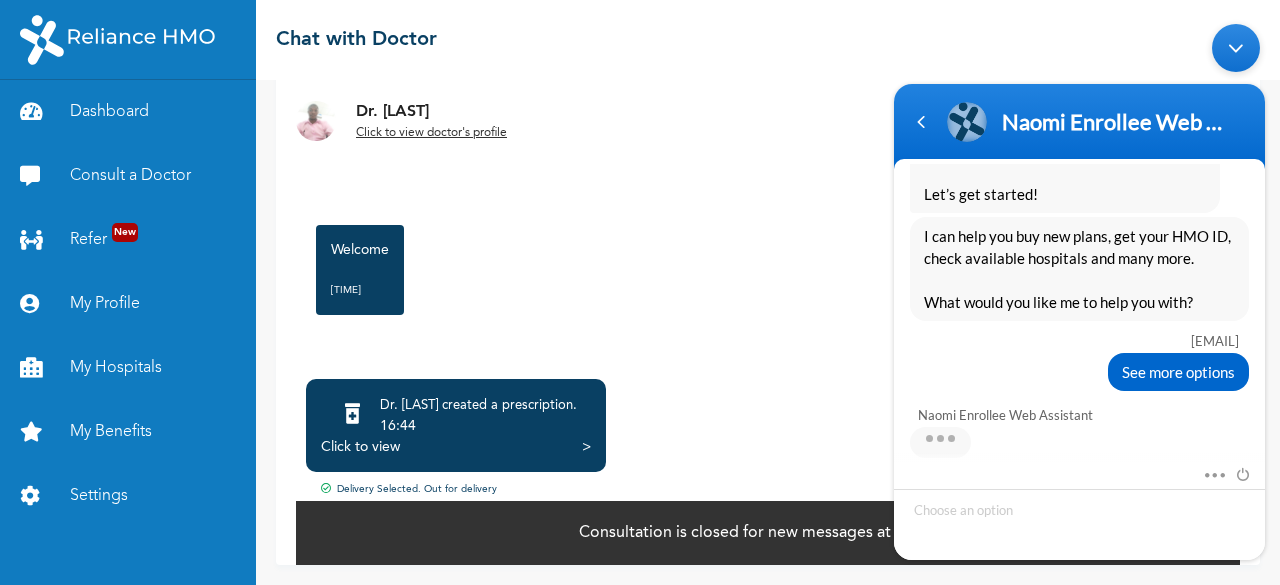scroll, scrollTop: 686, scrollLeft: 0, axis: vertical 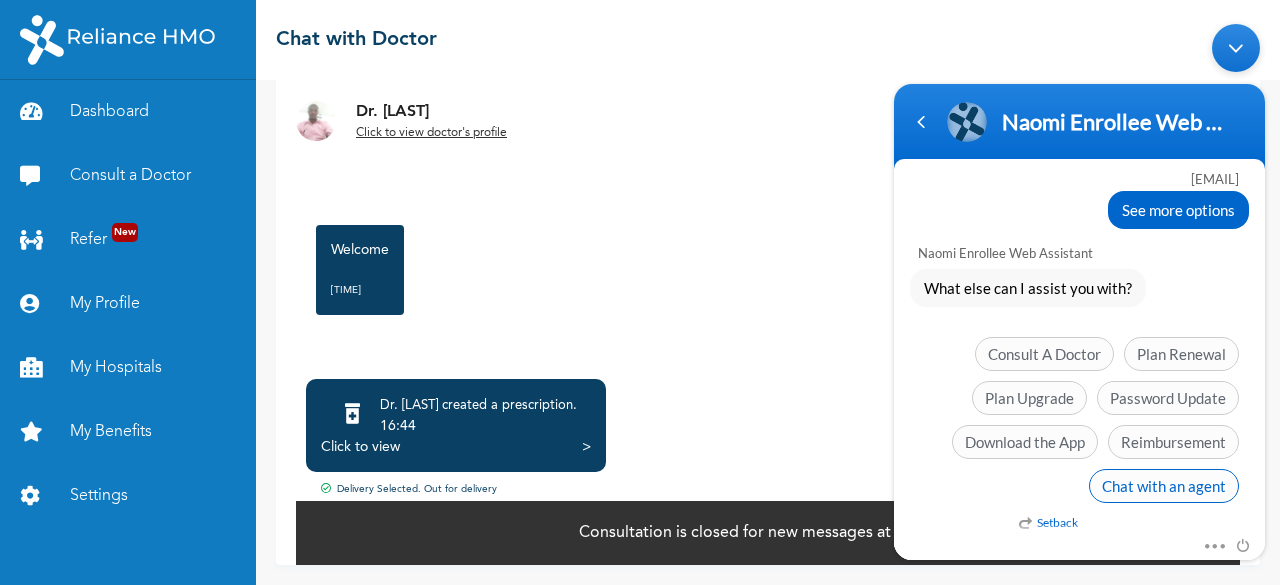 click on "Chat with an agent" at bounding box center (1164, 486) 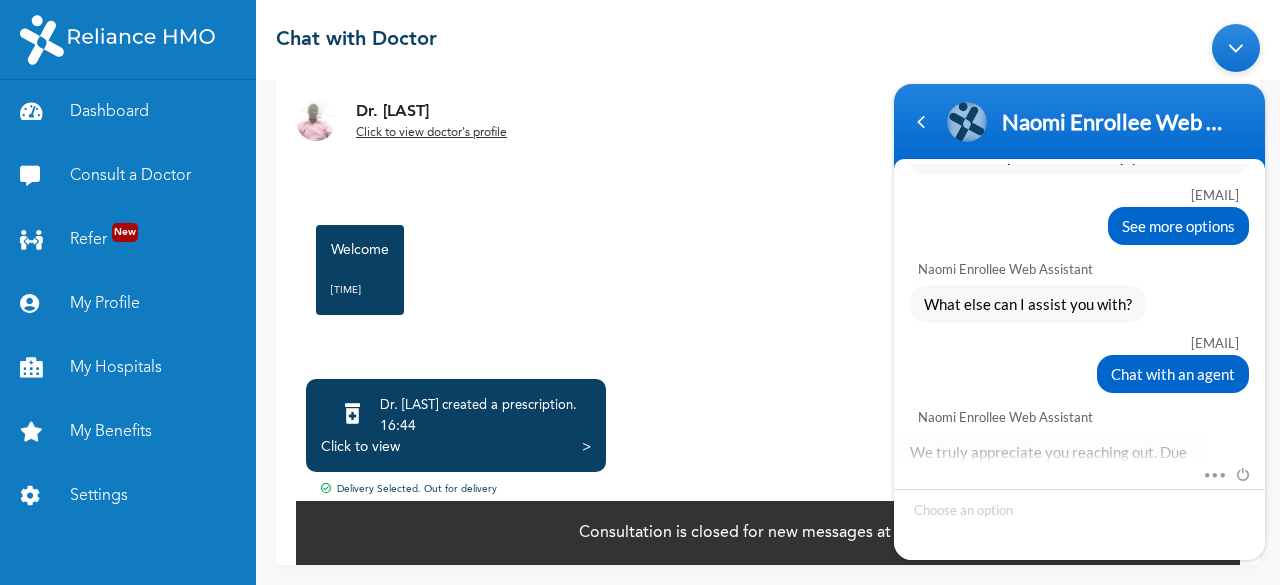 scroll, scrollTop: 974, scrollLeft: 0, axis: vertical 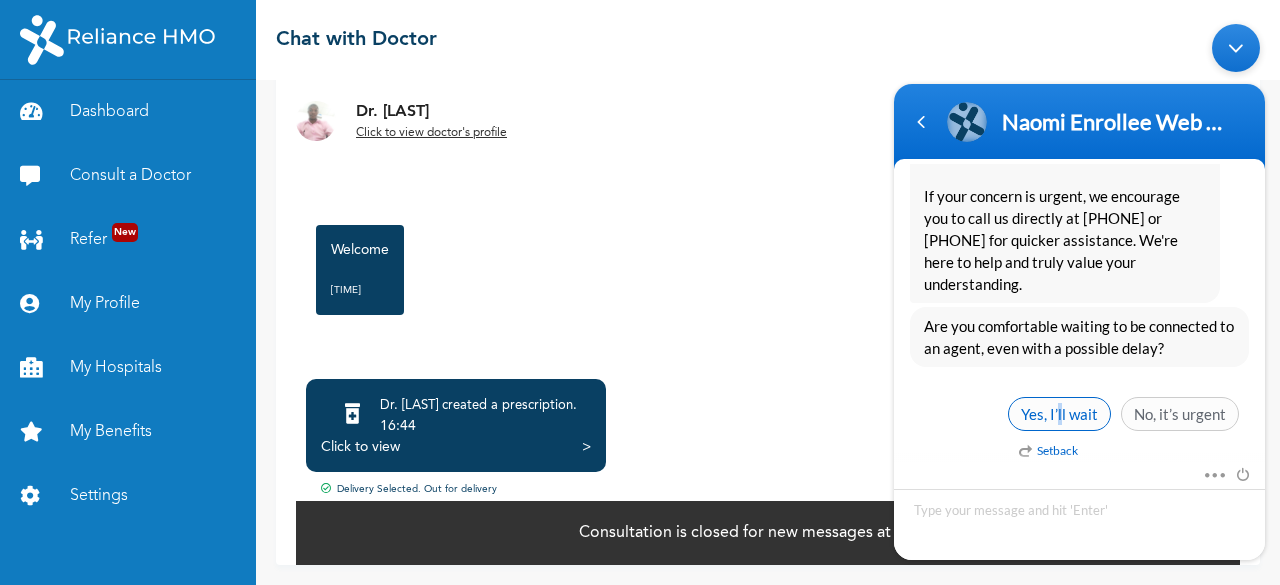 click on "Yes, I’ll wait" at bounding box center (1059, 414) 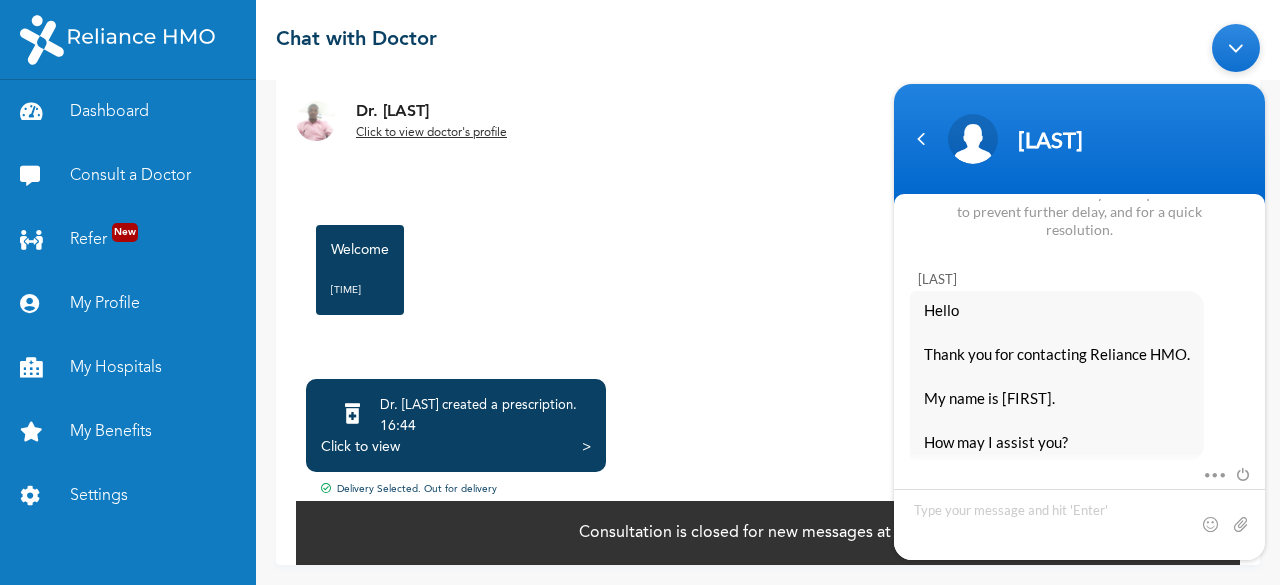 scroll, scrollTop: 1950, scrollLeft: 0, axis: vertical 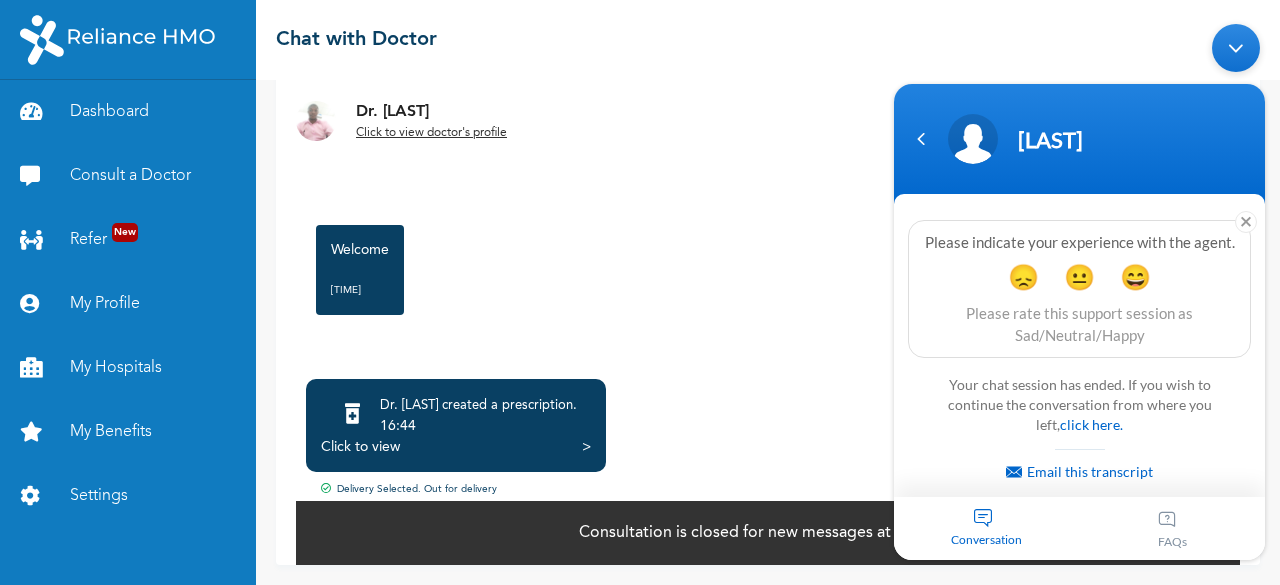 click on "[DAY], [MONTH] [DAY_NUM] [YEAR] Cough, Runny nose This has been happening for three days [TIME] Good evening [TIME] Pls can you confirm your age [TIME] Good evening [TIME] i'm [AGE] years [TIME] When you cough do you bring out anything [TIME] no [TIME] Ok [TIME] yes Doc [TIME] That's the prescription [TIME] Speedy recovery [TIME] Thanks doc [TIME] Welcome [TIME] *" at bounding box center (768, 193) 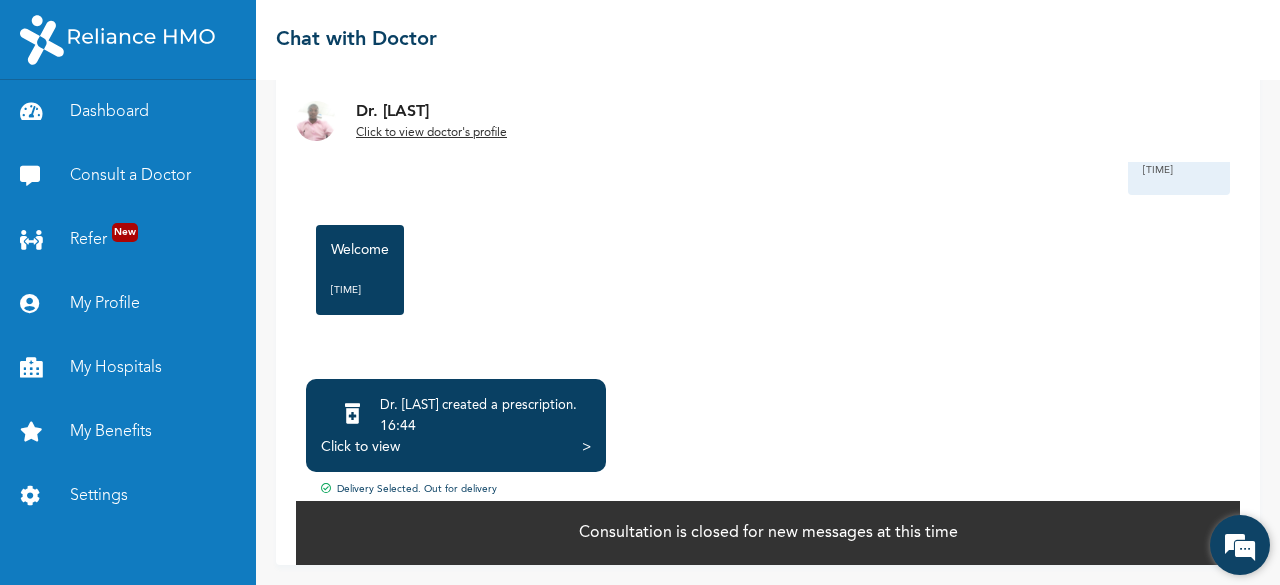 click at bounding box center (1240, 545) 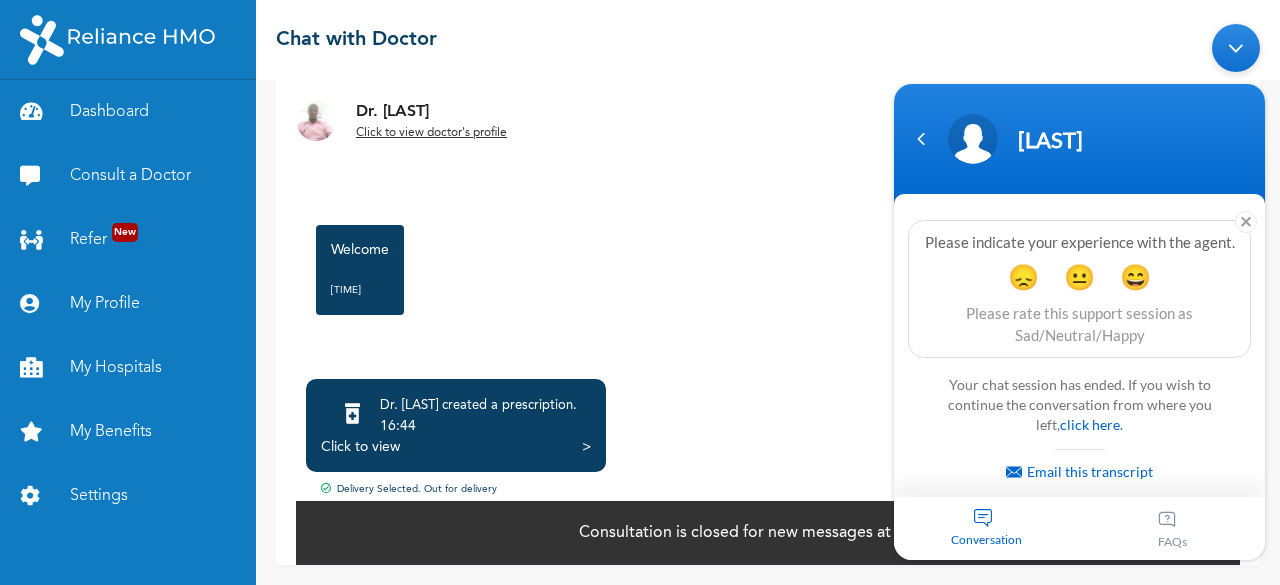 click on "Conversation" at bounding box center [987, 528] 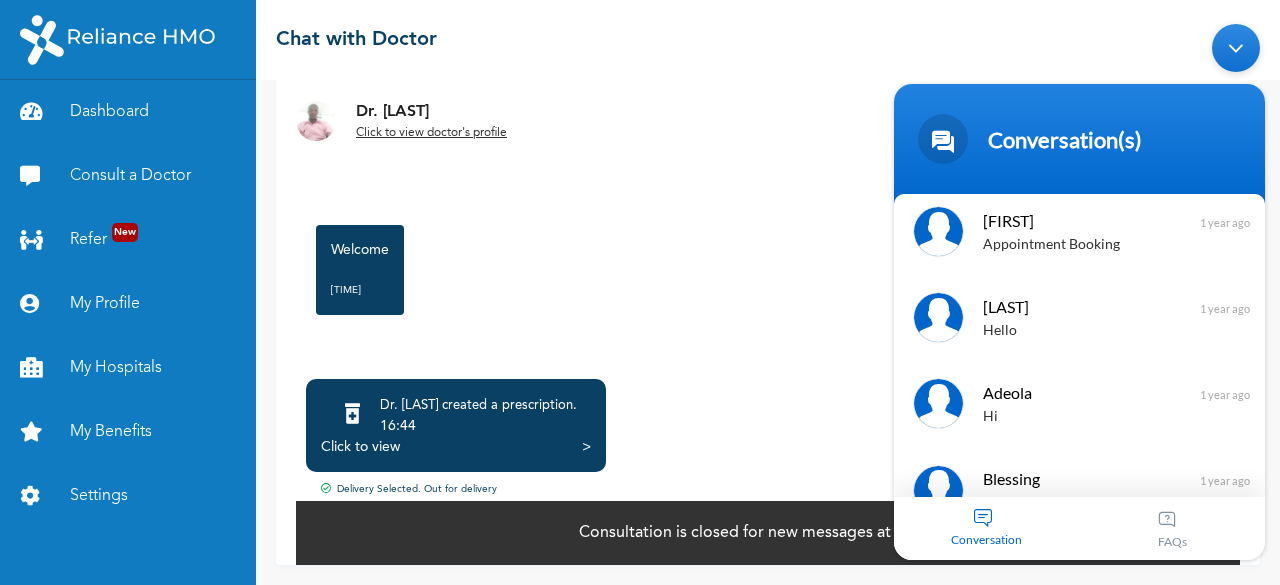 click on "Conversation" at bounding box center (987, 528) 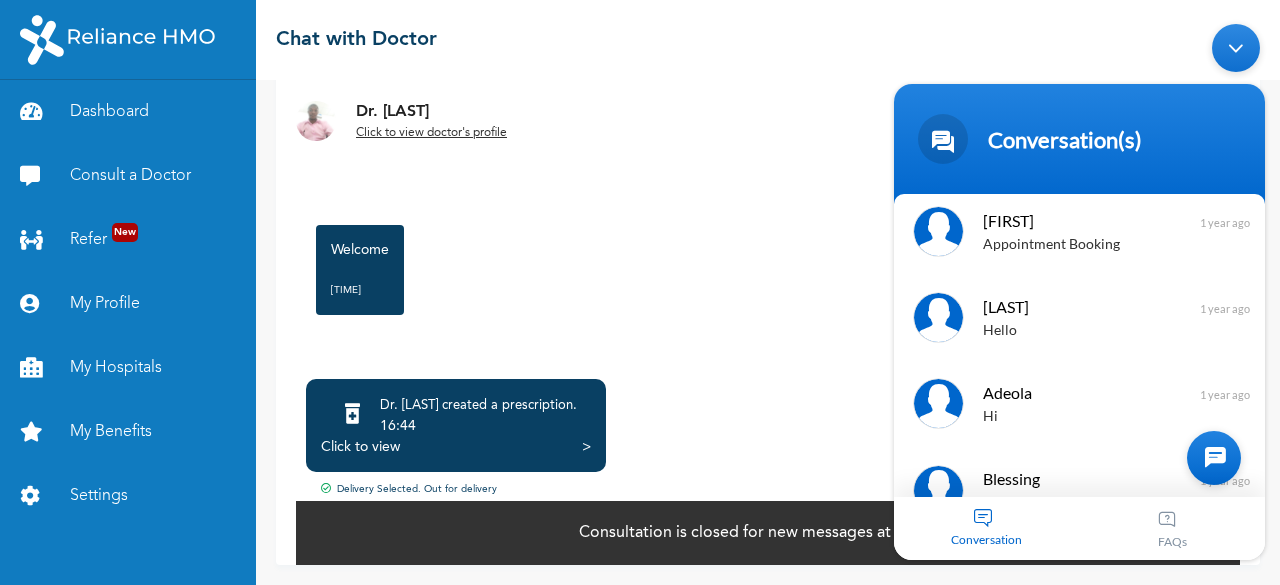 click at bounding box center [1214, 458] 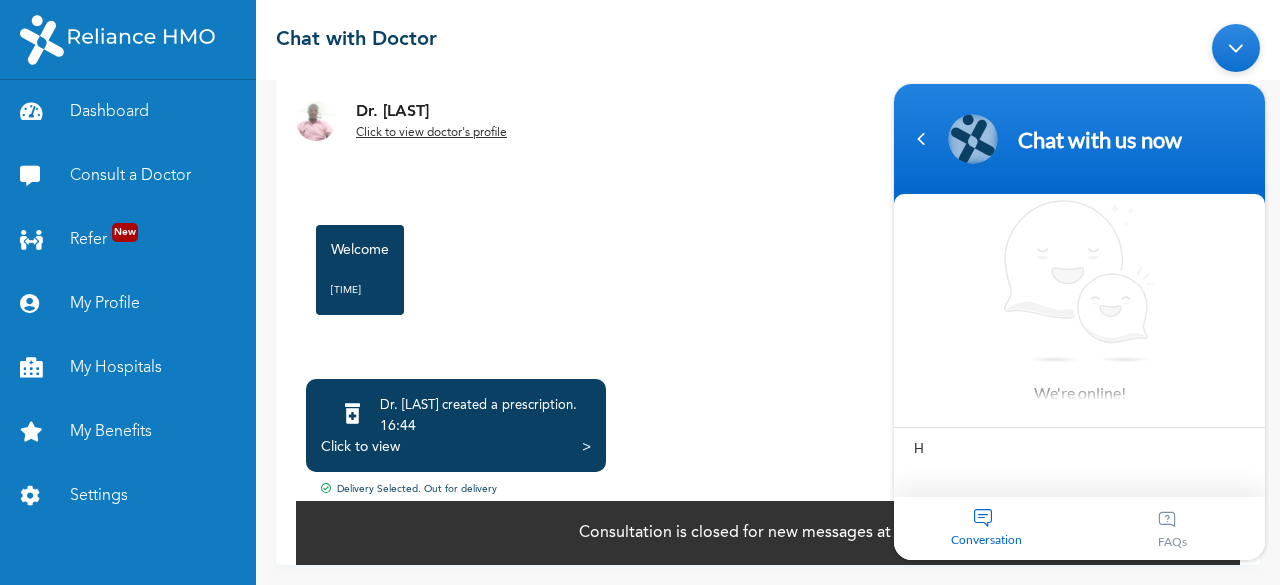 type on "HI" 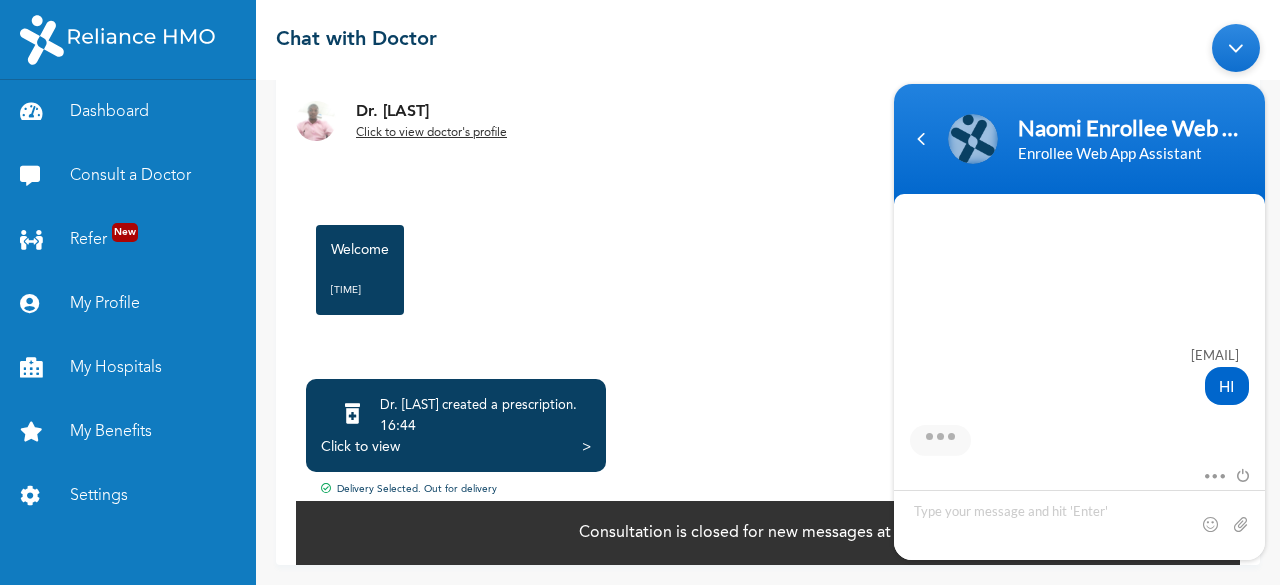 click on "Welcome [TIME]" at bounding box center (768, 270) 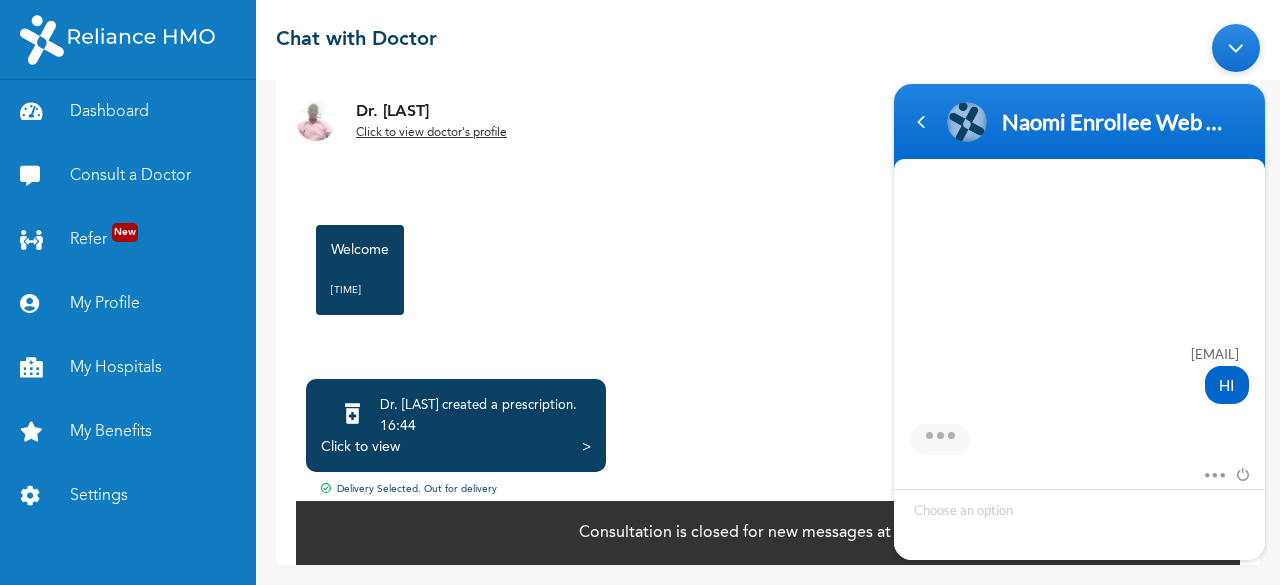 scroll, scrollTop: 280, scrollLeft: 0, axis: vertical 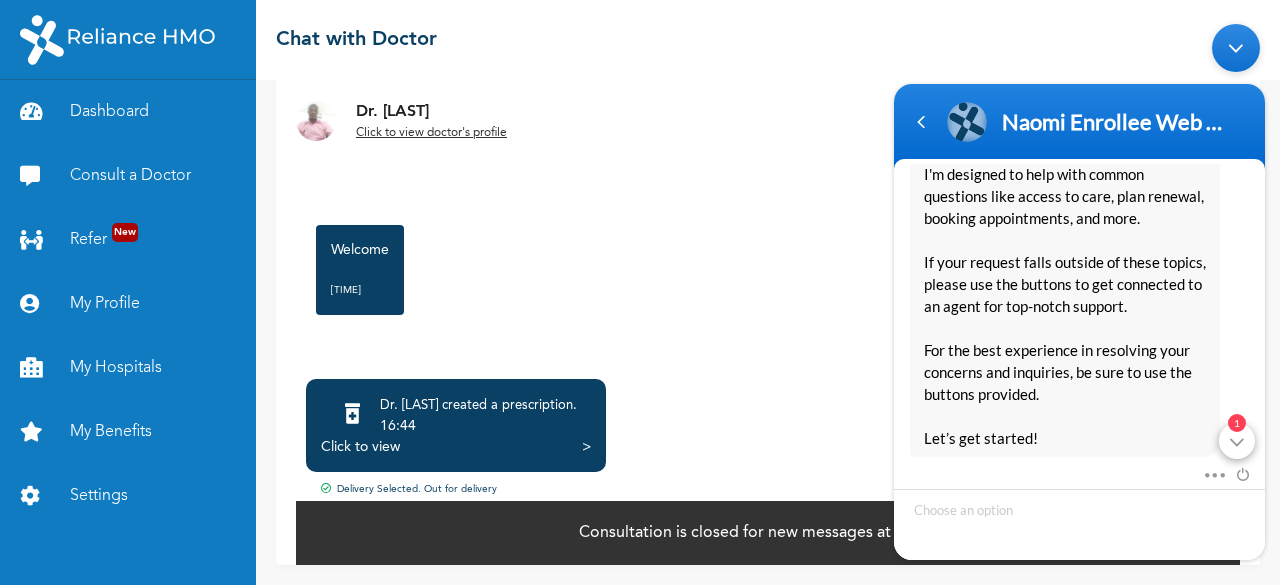 click on "1" at bounding box center [1237, 441] 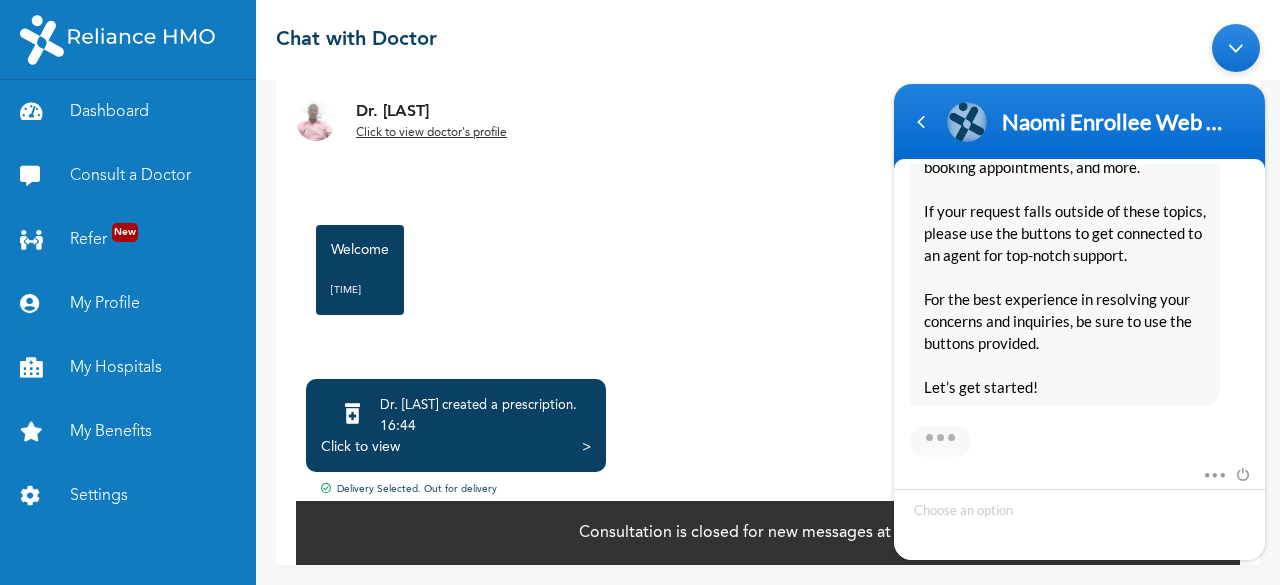 scroll, scrollTop: 540, scrollLeft: 0, axis: vertical 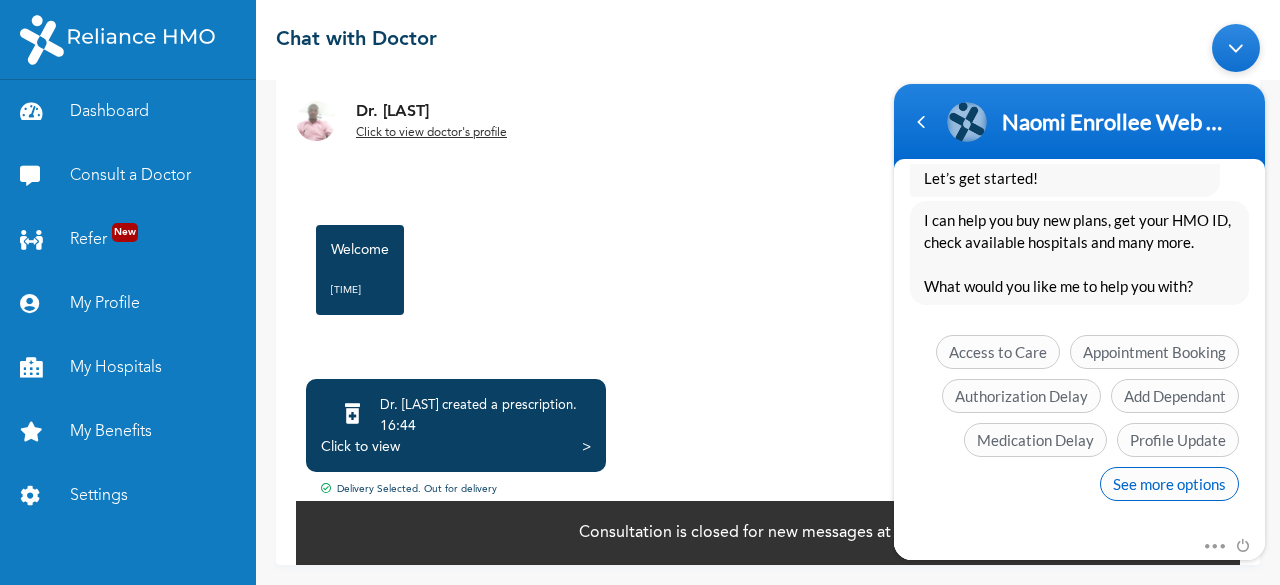 click on "See more options" at bounding box center [1169, 484] 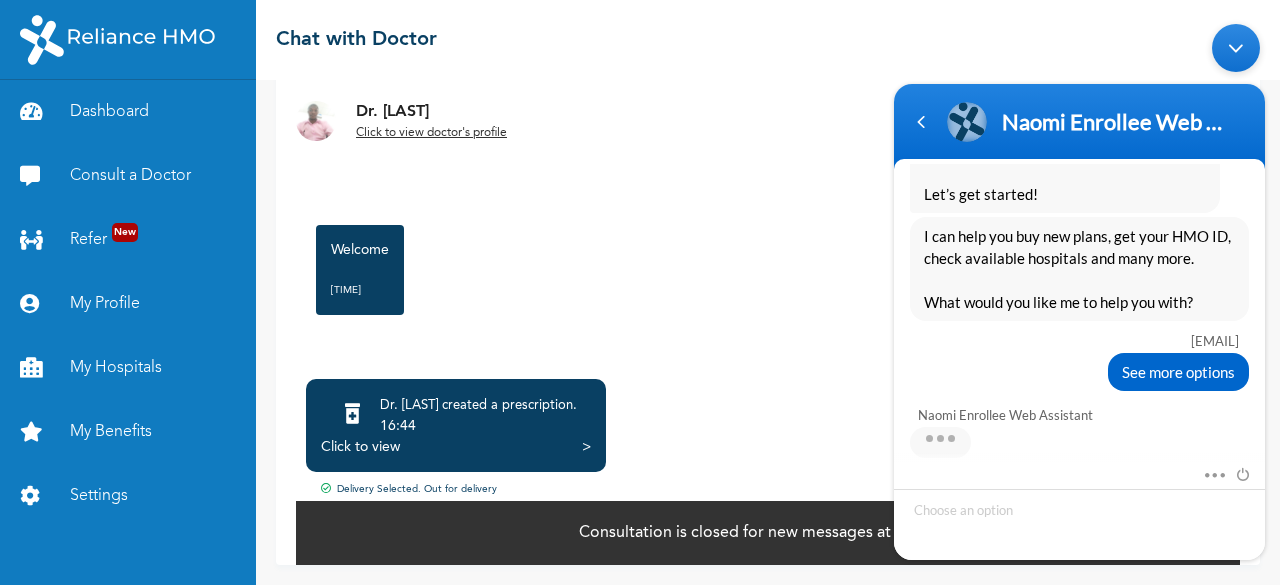 scroll, scrollTop: 686, scrollLeft: 0, axis: vertical 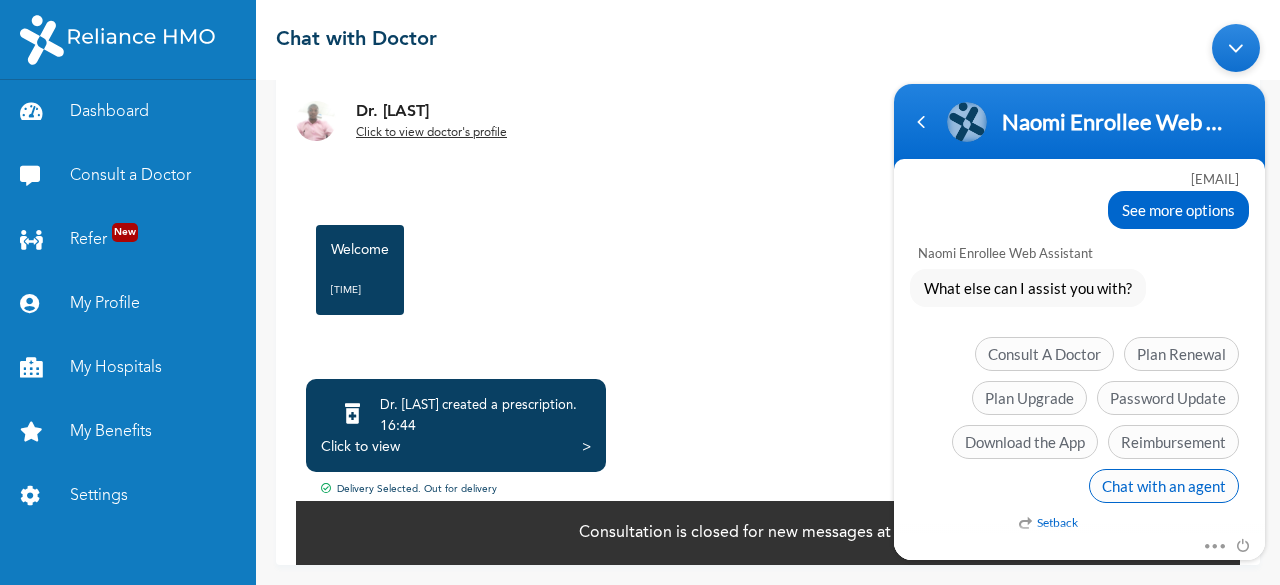 click on "Chat with an agent" at bounding box center [1164, 486] 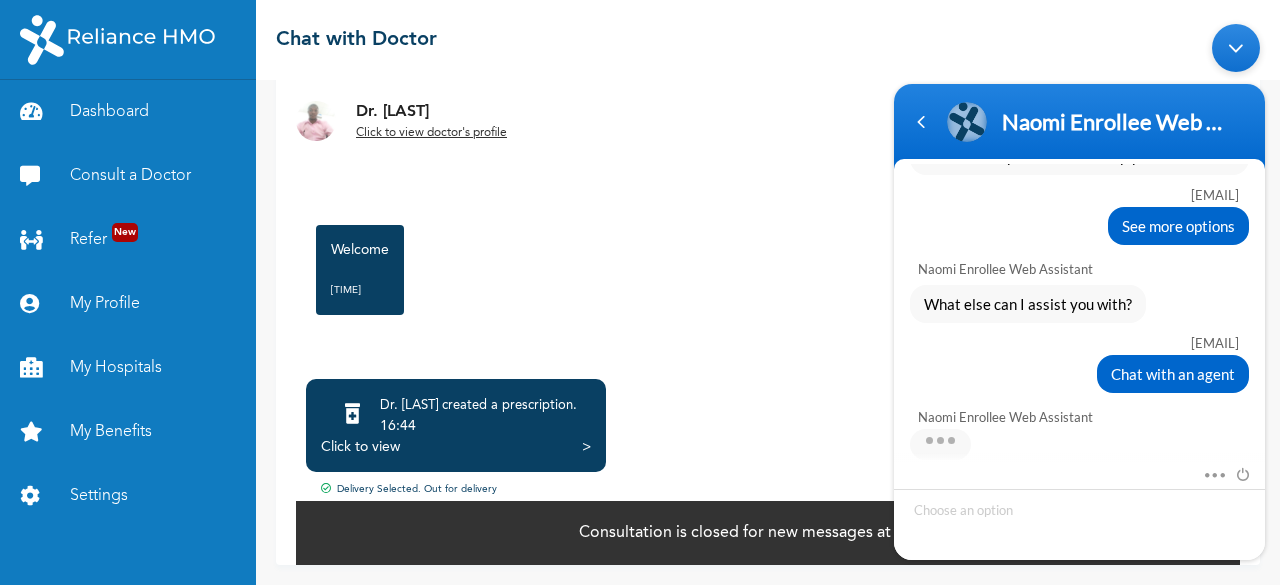 scroll, scrollTop: 974, scrollLeft: 0, axis: vertical 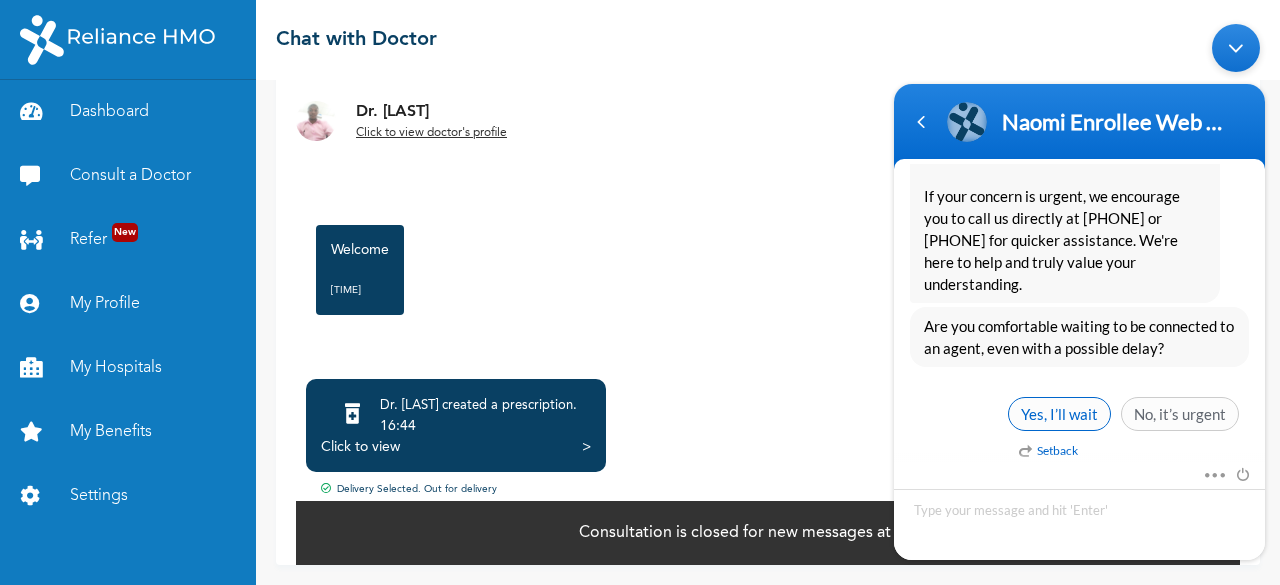 click on "Yes, I’ll wait" at bounding box center [1059, 414] 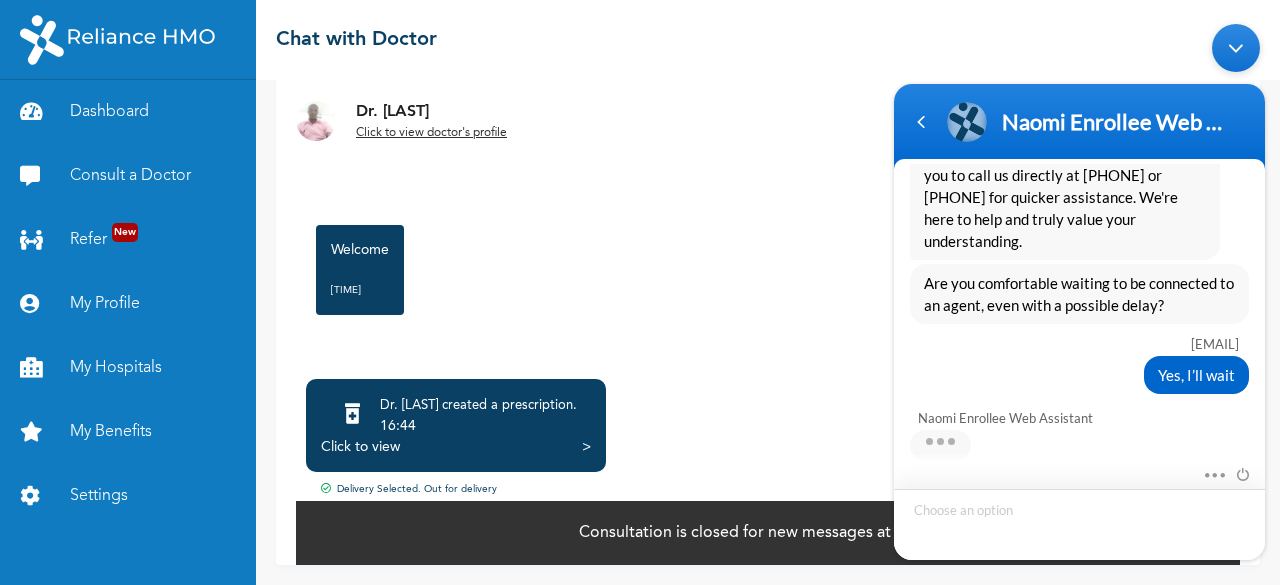 scroll, scrollTop: 1338, scrollLeft: 0, axis: vertical 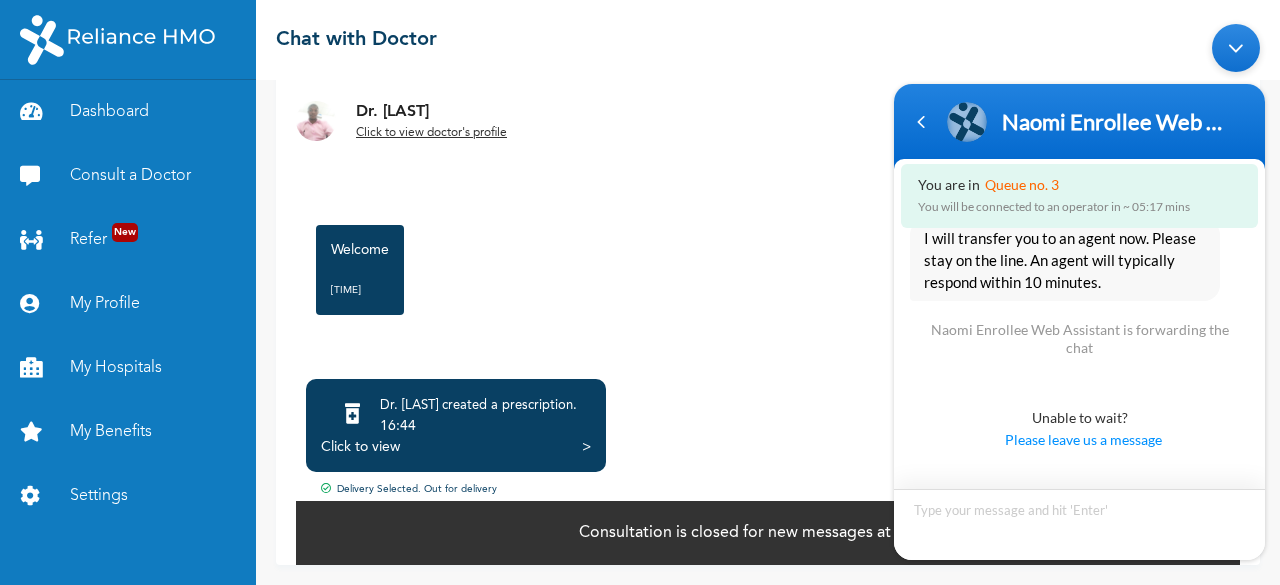 click at bounding box center [1079, 524] 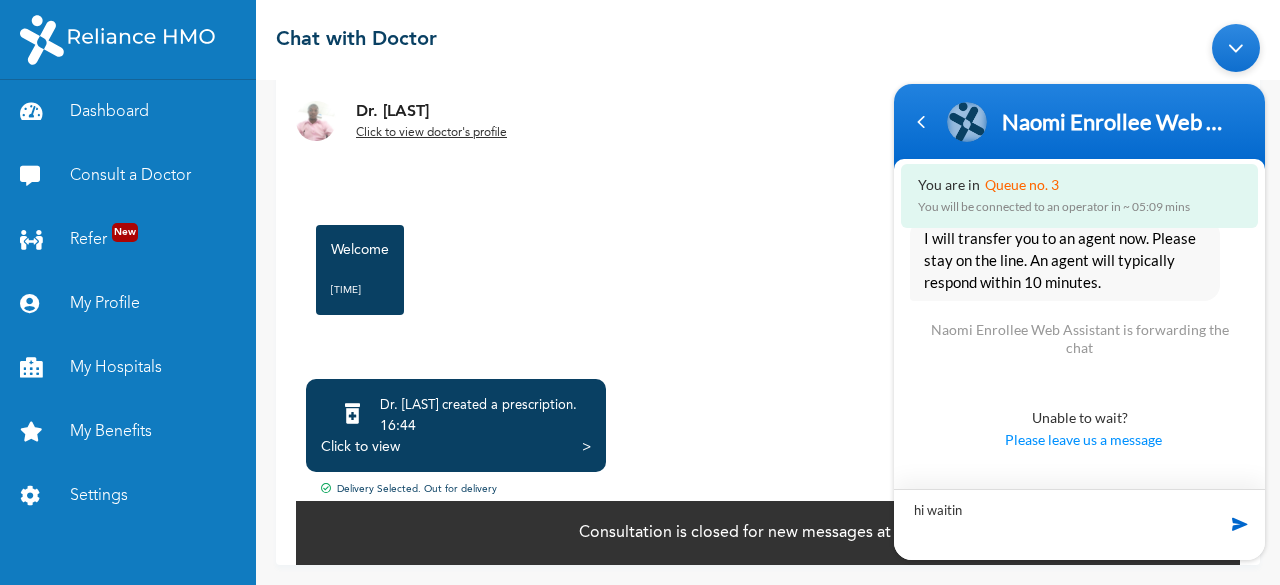type on "hi waiting" 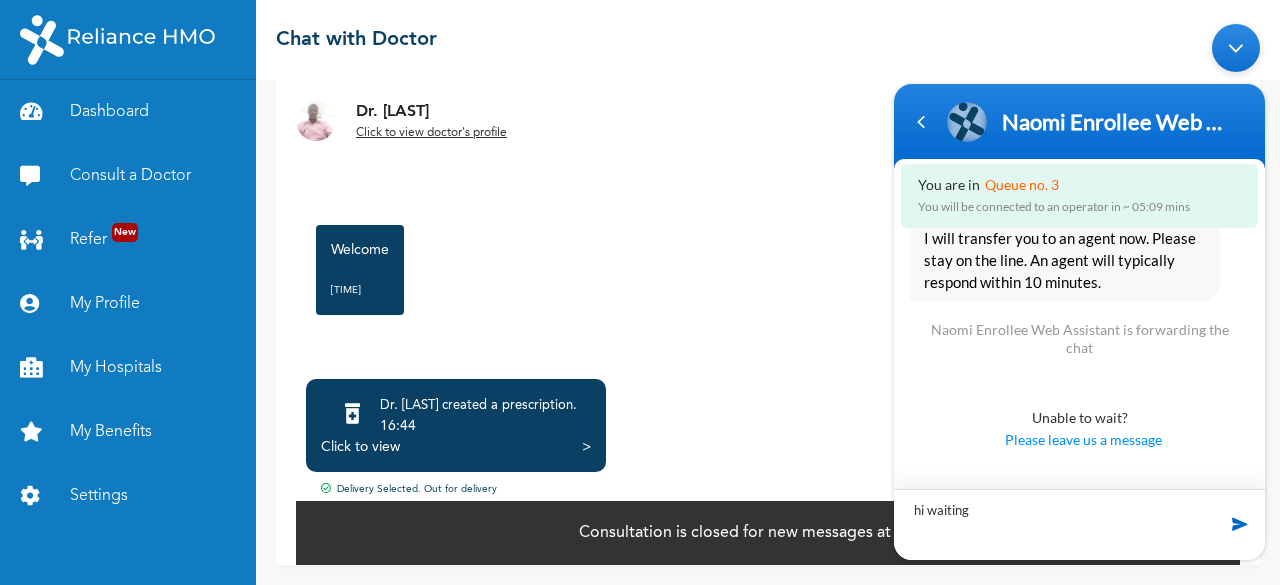 type 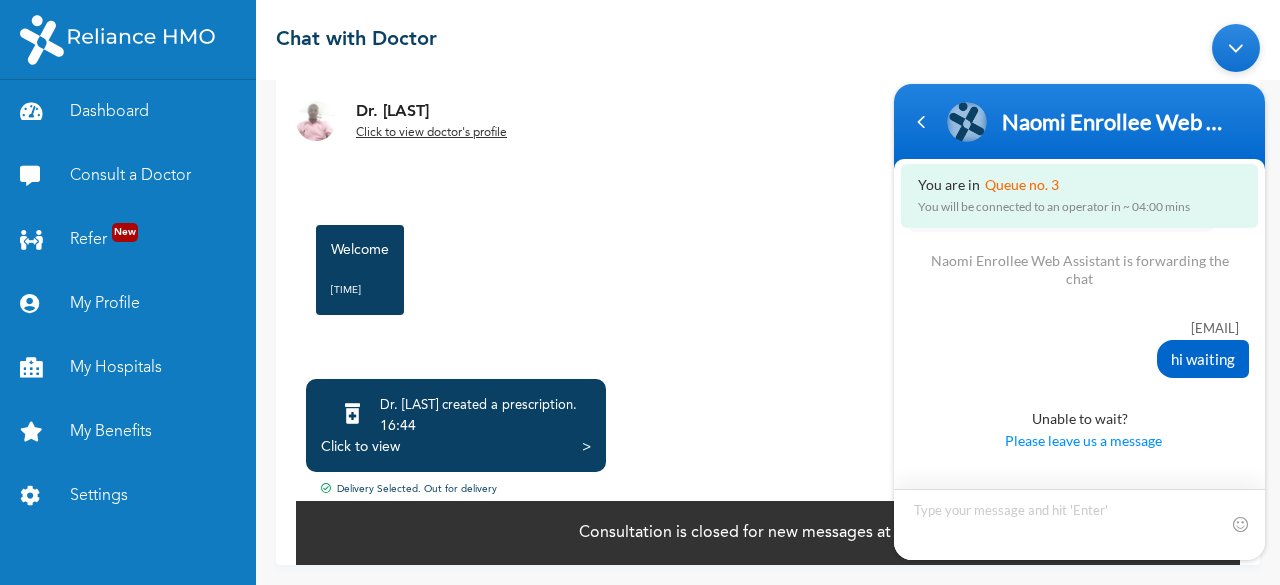 scroll, scrollTop: 1405, scrollLeft: 0, axis: vertical 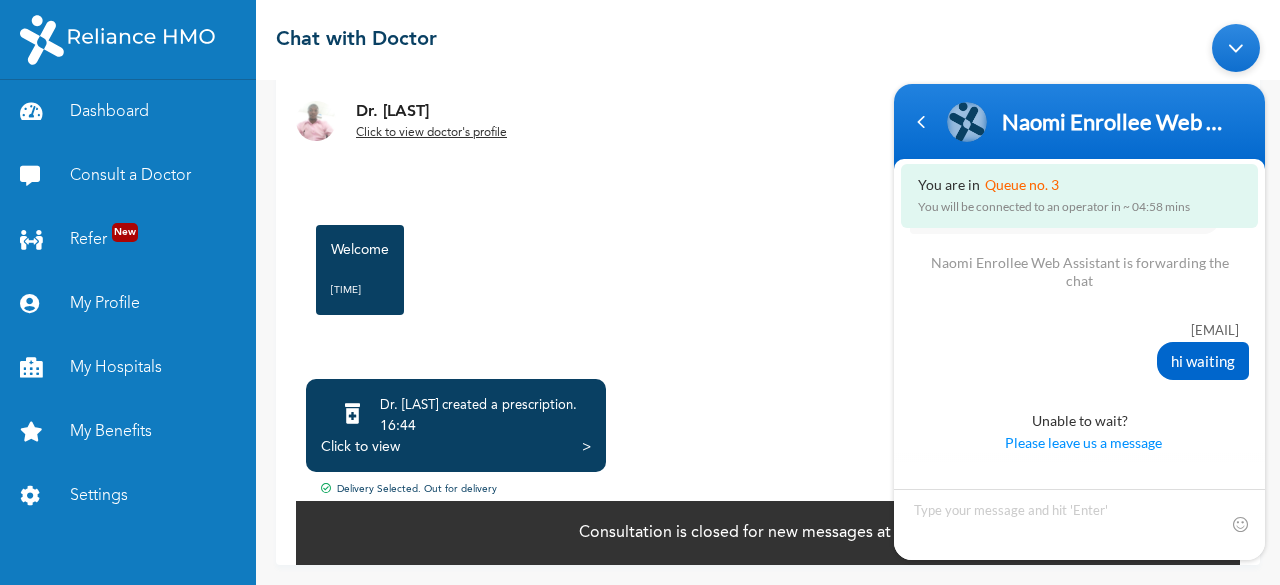 click on "[DAY], [MONTH] [DAY_NUM] [YEAR] Cough, Runny nose This has been happening for three days [TIME] Good evening [TIME] Pls can you confirm your age [TIME] Good evening [TIME] i'm [AGE] years [TIME] When you cough do you bring out anything [TIME] no [TIME] Ok [TIME] yes Doc [TIME] That's the prescription [TIME] Speedy recovery [TIME] Thanks doc [TIME] Welcome [TIME] *" at bounding box center [768, 193] 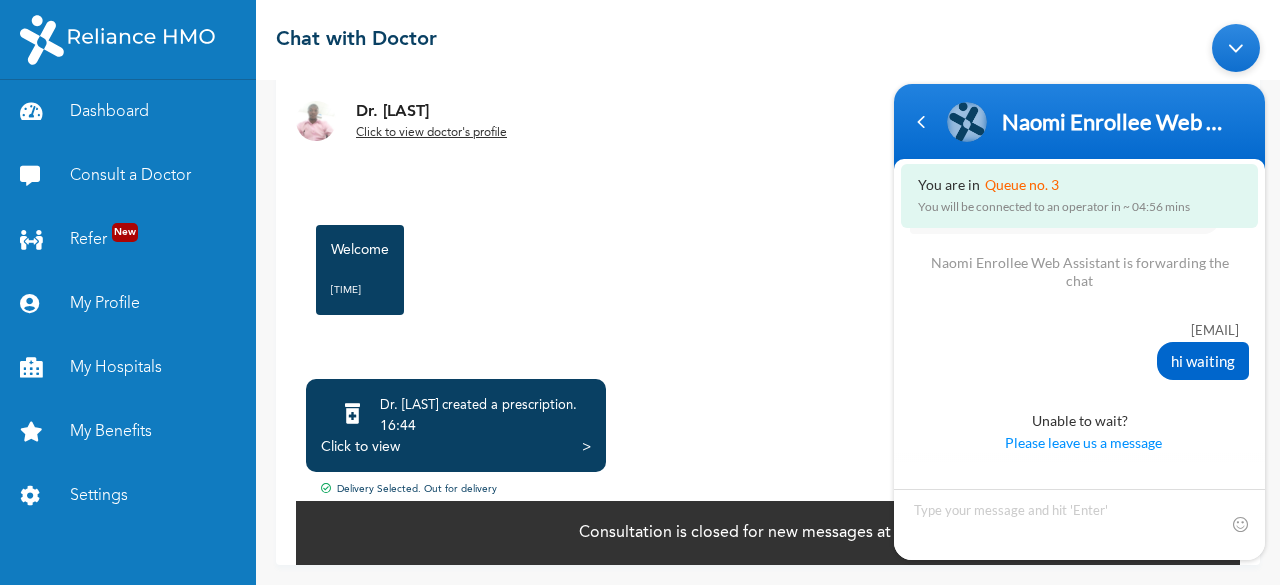 click at bounding box center [1236, 48] 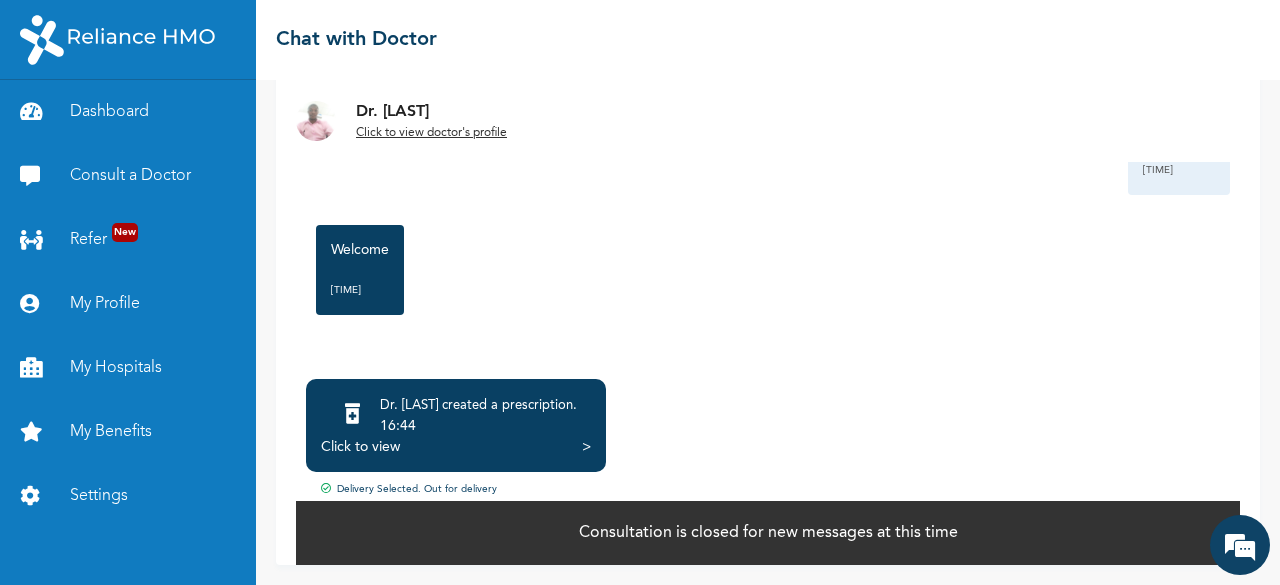 click on ">" at bounding box center [586, 447] 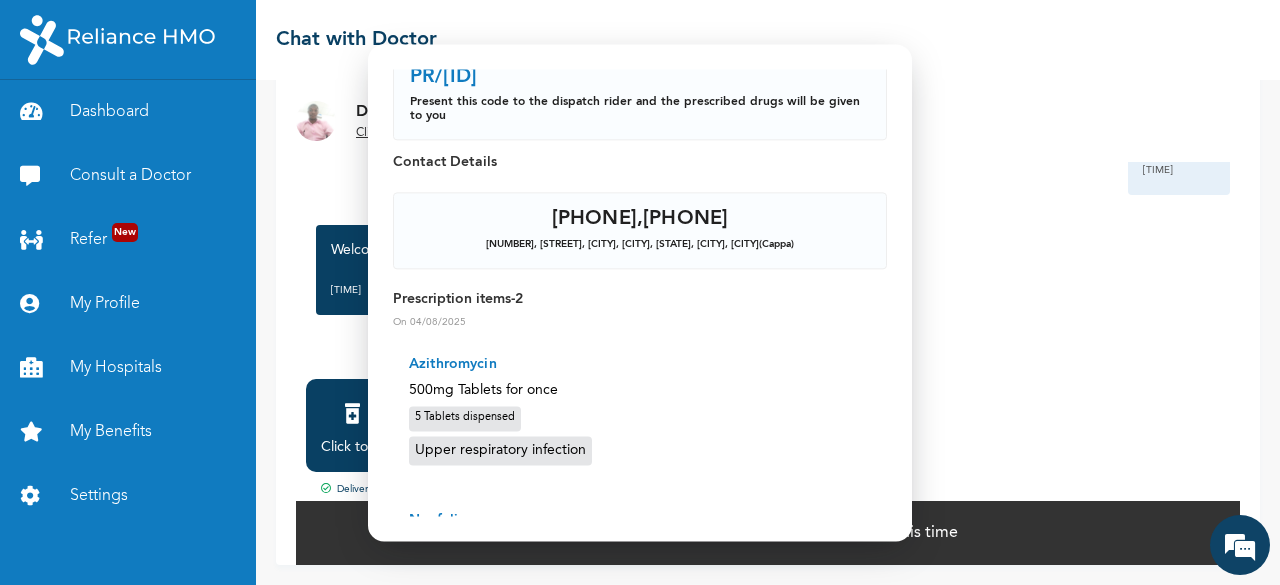 scroll, scrollTop: 98, scrollLeft: 0, axis: vertical 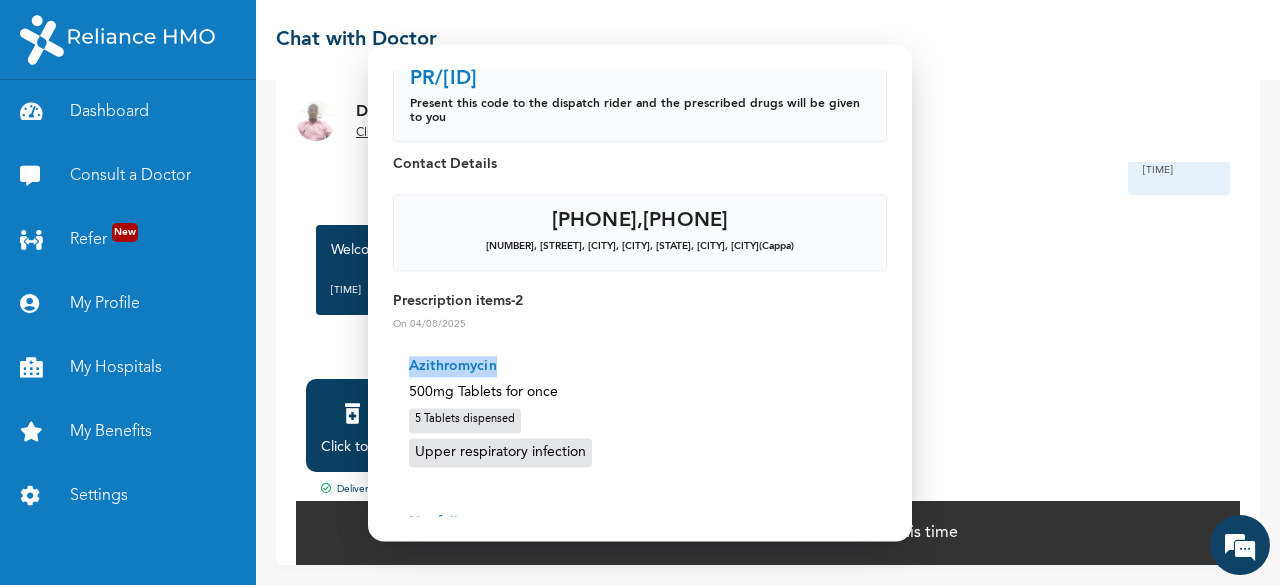 drag, startPoint x: 566, startPoint y: 349, endPoint x: 396, endPoint y: 367, distance: 170.95029 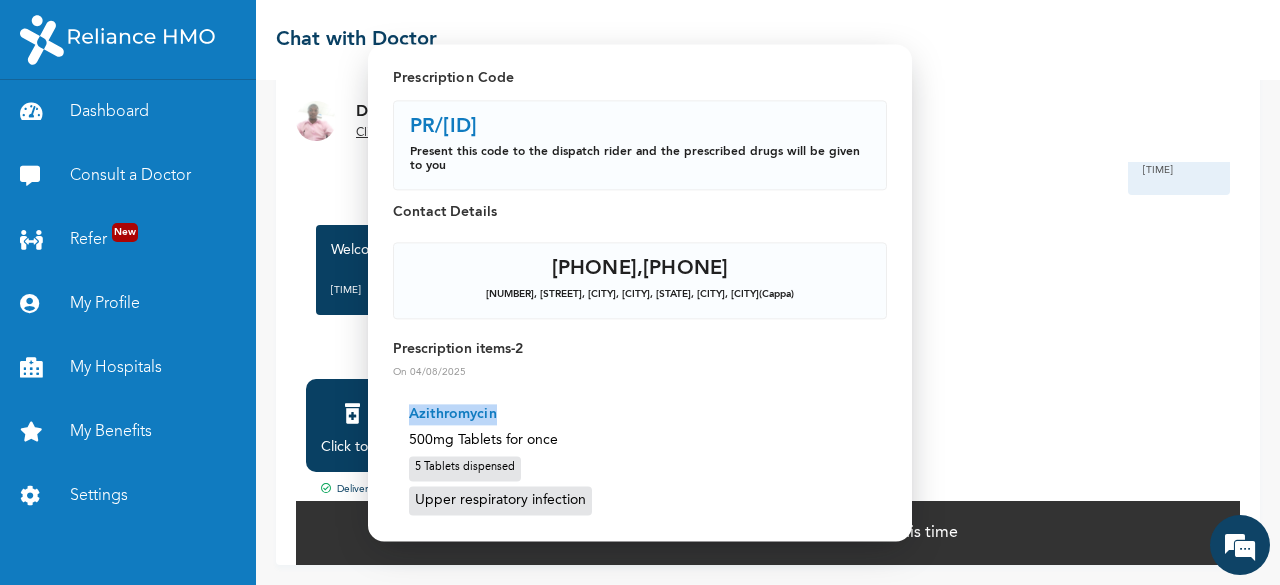 scroll, scrollTop: 0, scrollLeft: 0, axis: both 